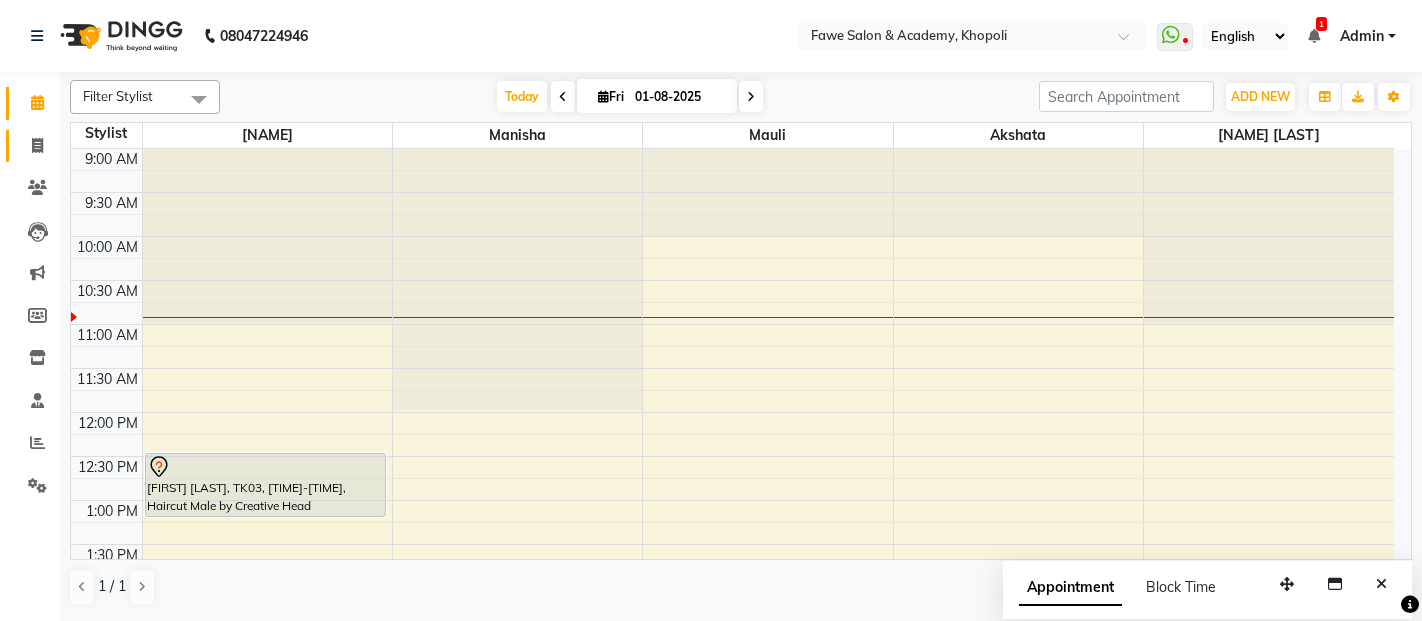 scroll, scrollTop: 0, scrollLeft: 0, axis: both 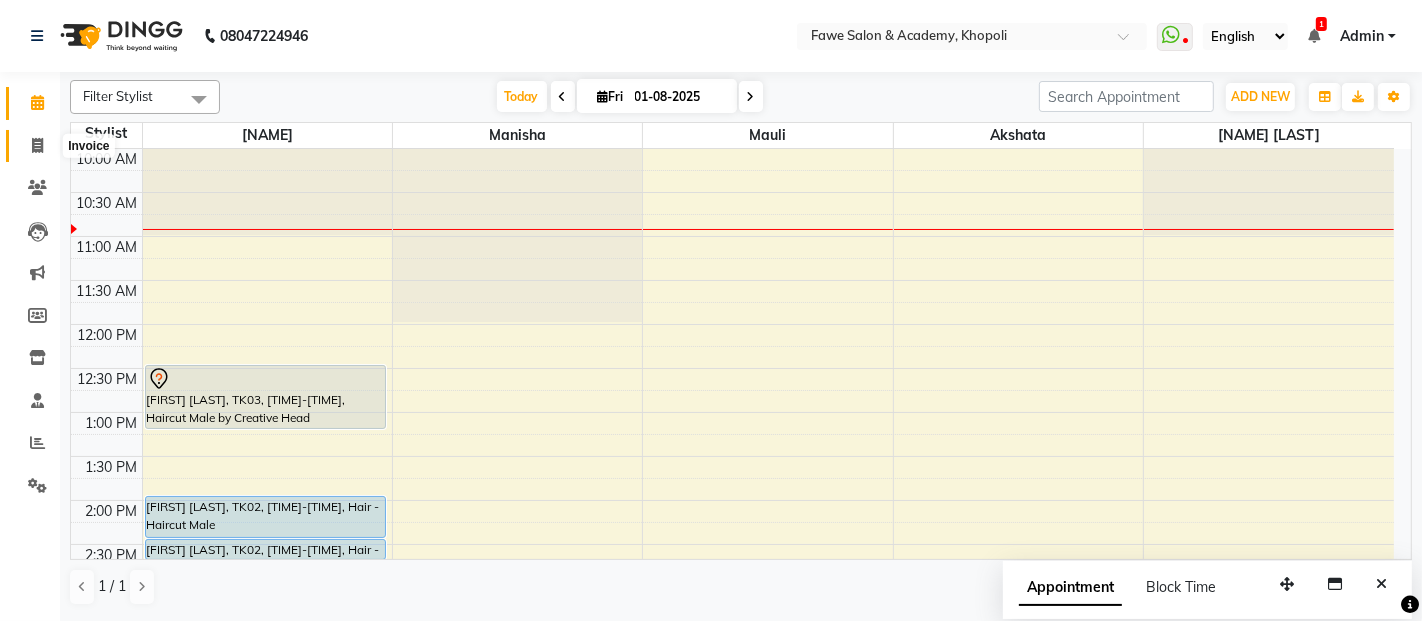 click 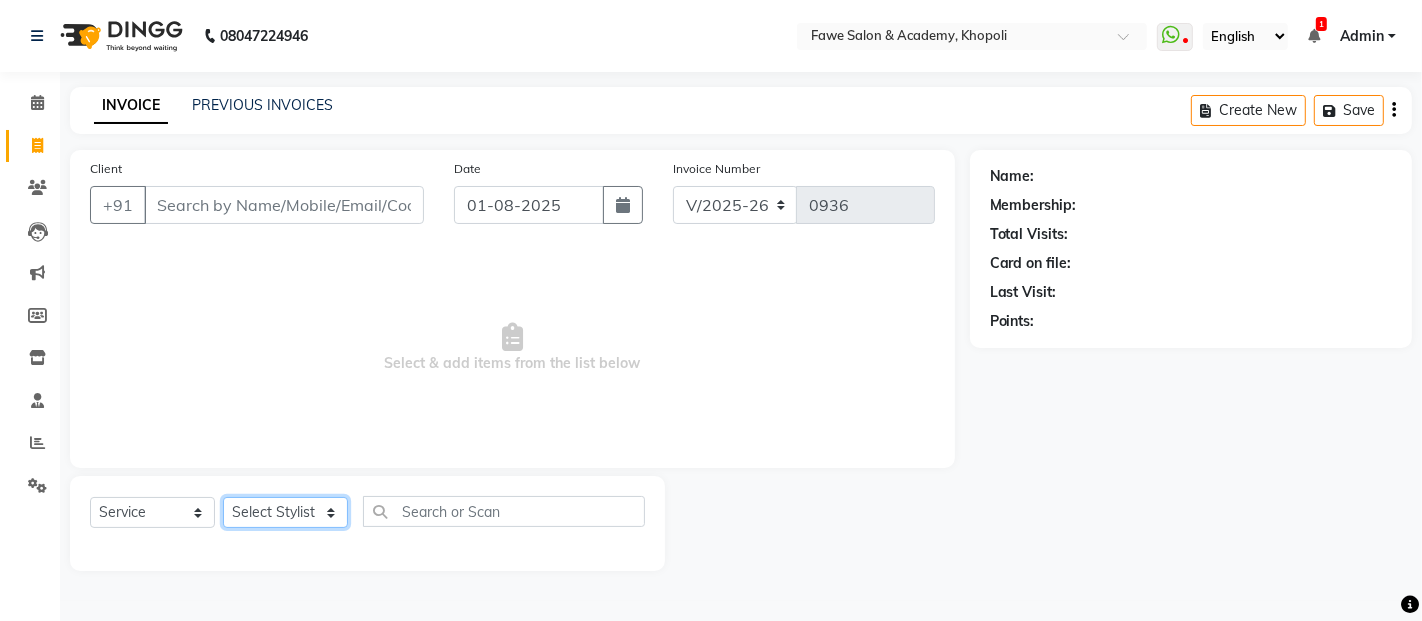 click on "Select Stylist Akshata Fawe Manisha Manisha Shah Mauli Mayuresh" 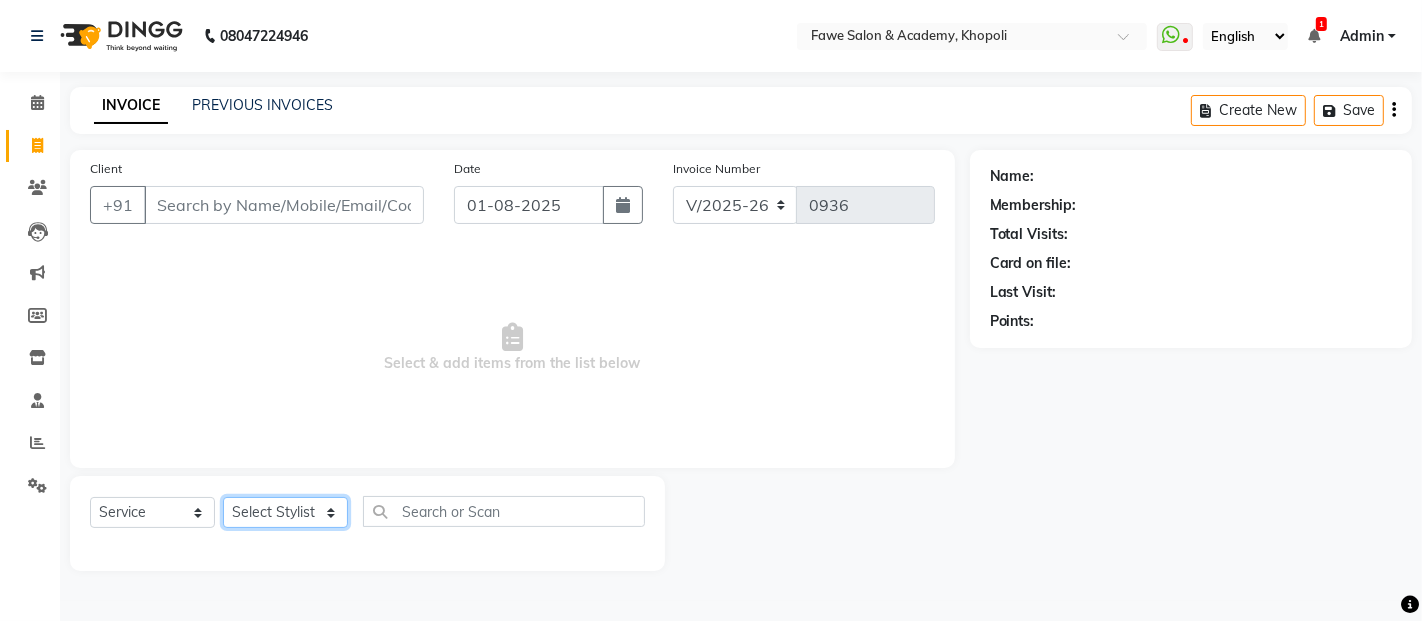 select on "41191" 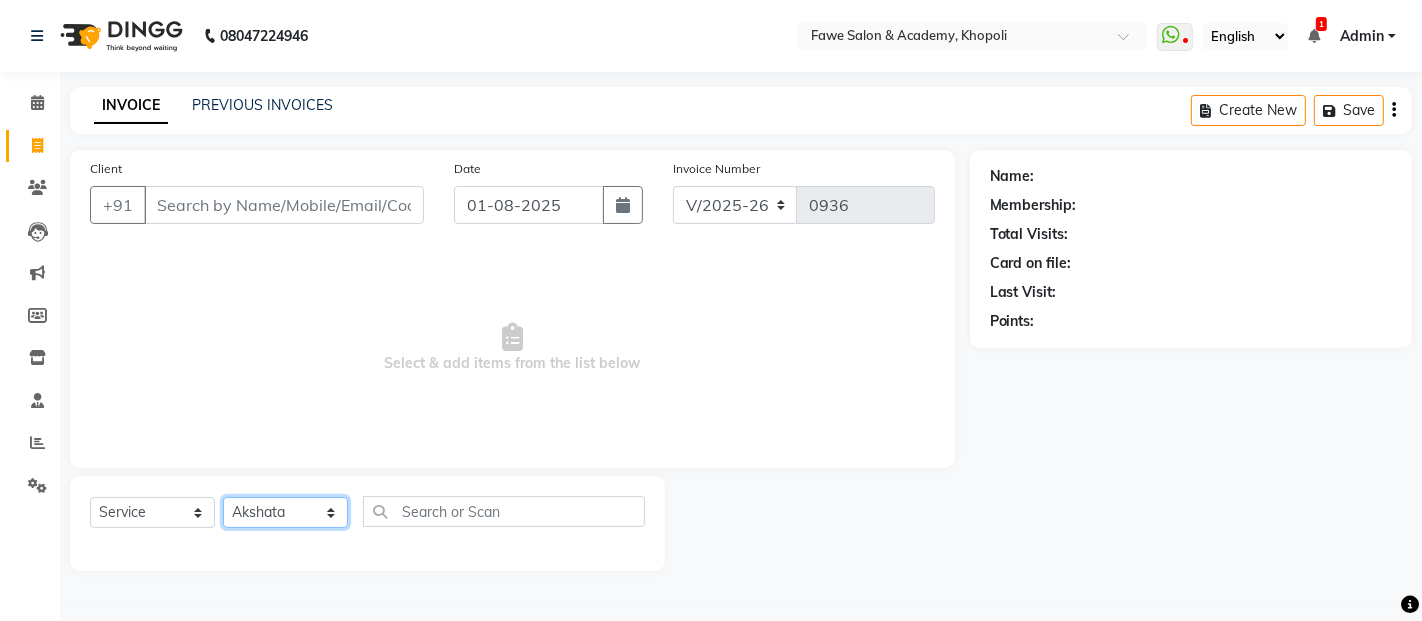 click on "Select Stylist Akshata Fawe Manisha Manisha Shah Mauli Mayuresh" 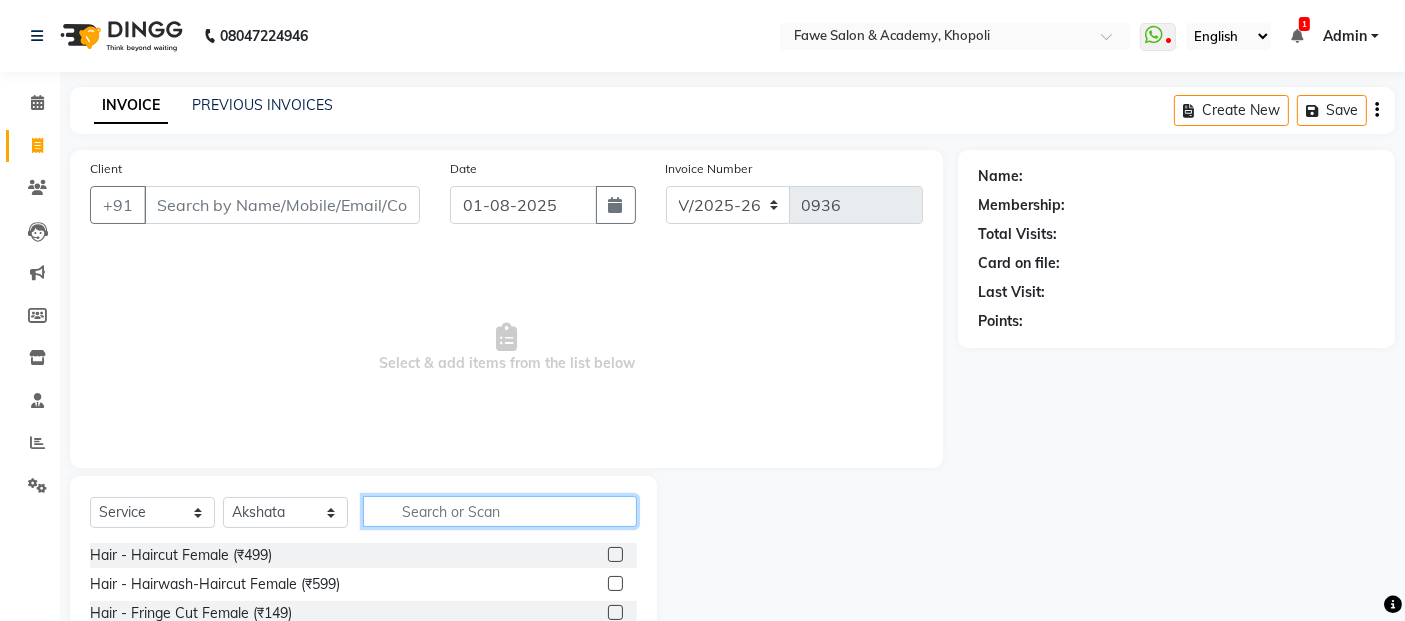 click 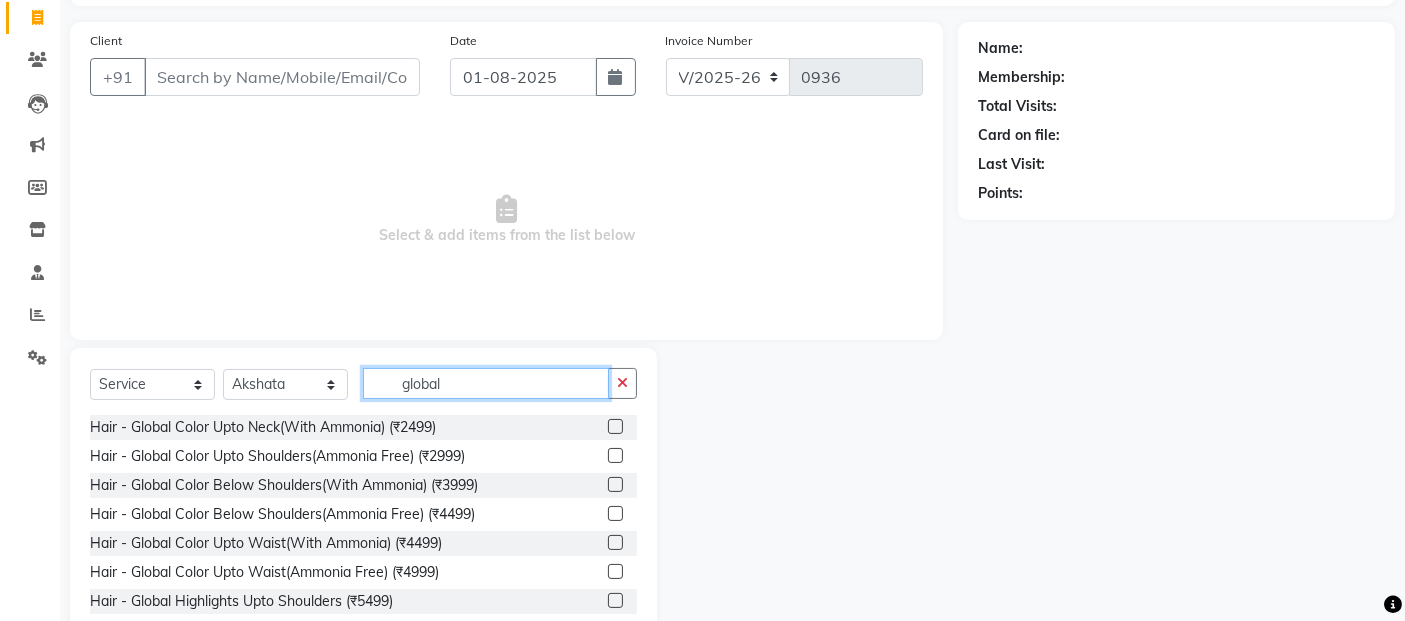 scroll, scrollTop: 179, scrollLeft: 0, axis: vertical 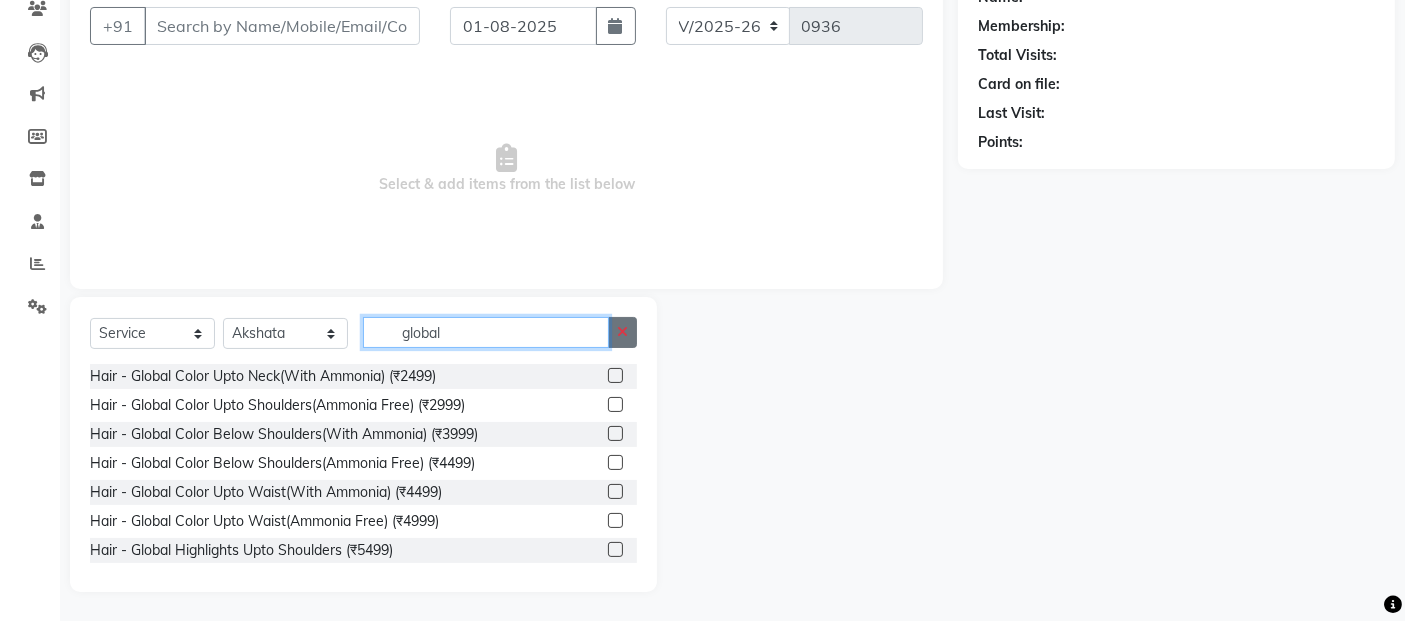 type on "global" 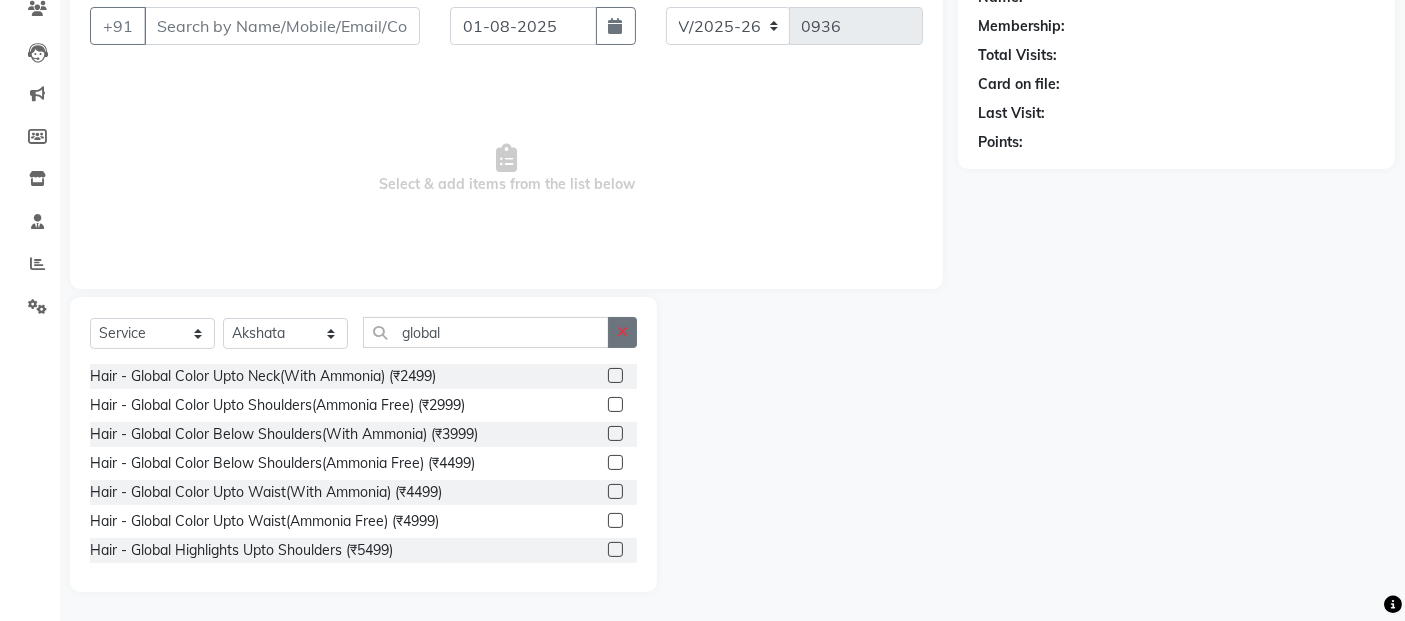 click 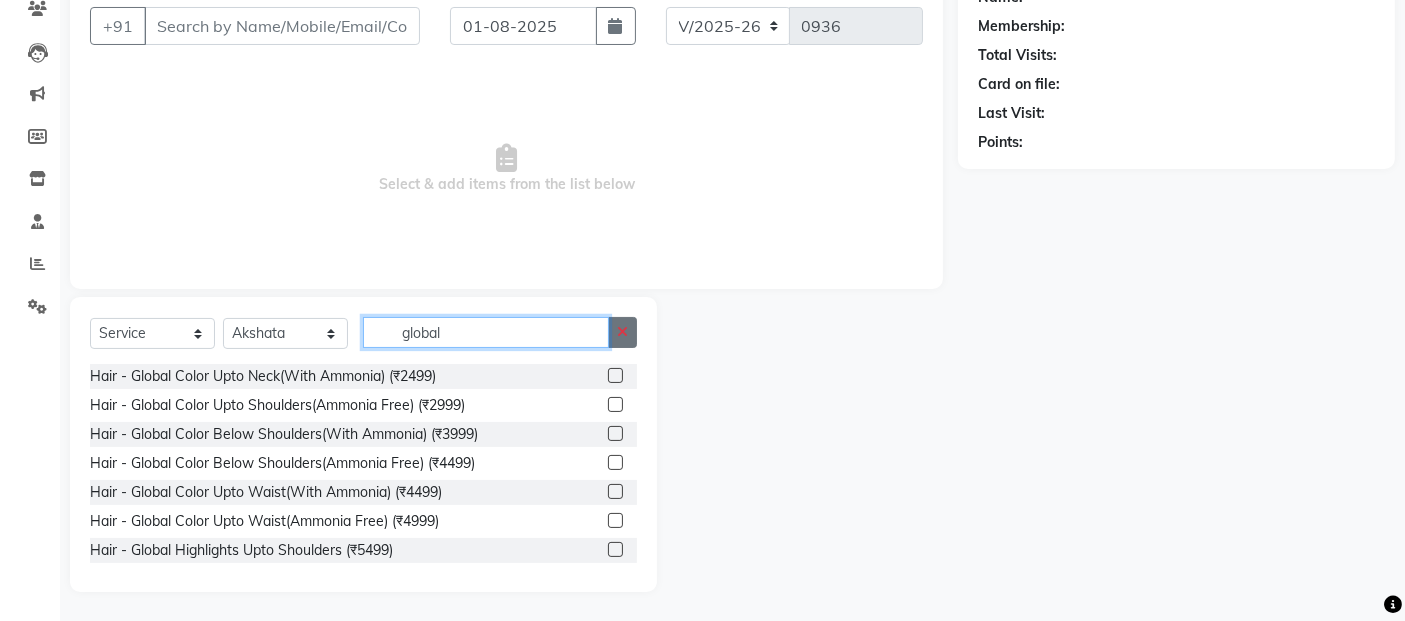 type 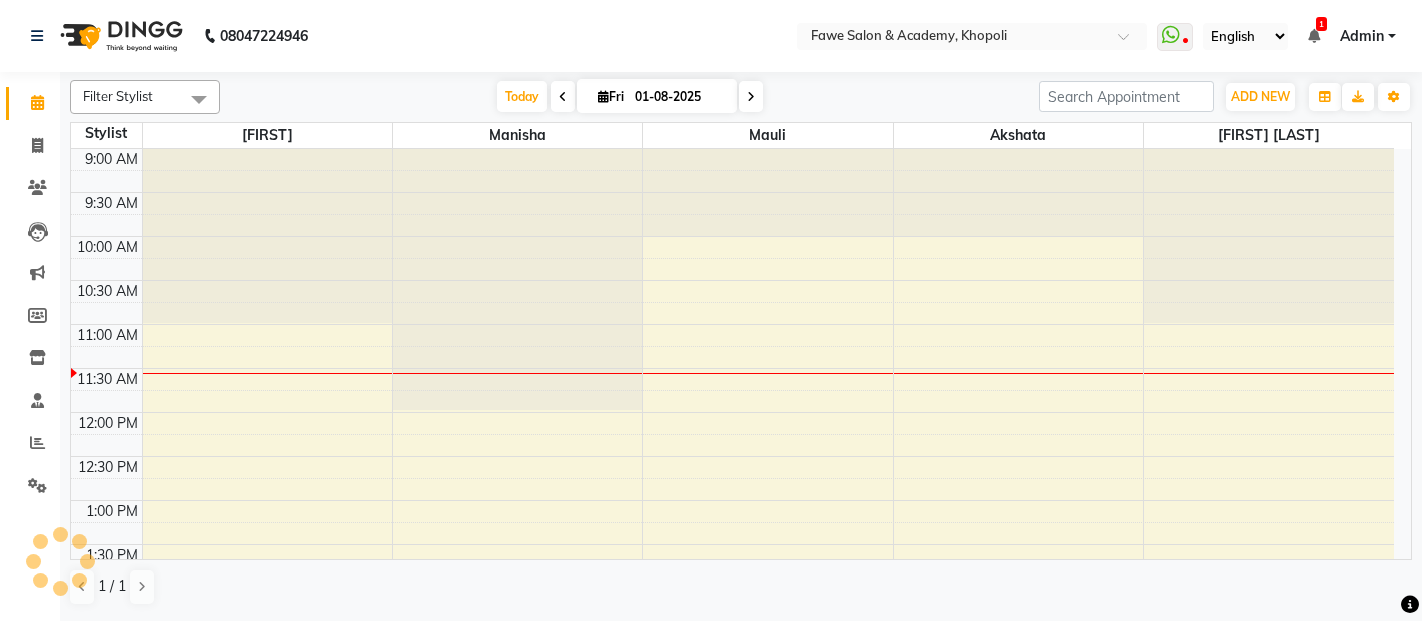 scroll, scrollTop: 0, scrollLeft: 0, axis: both 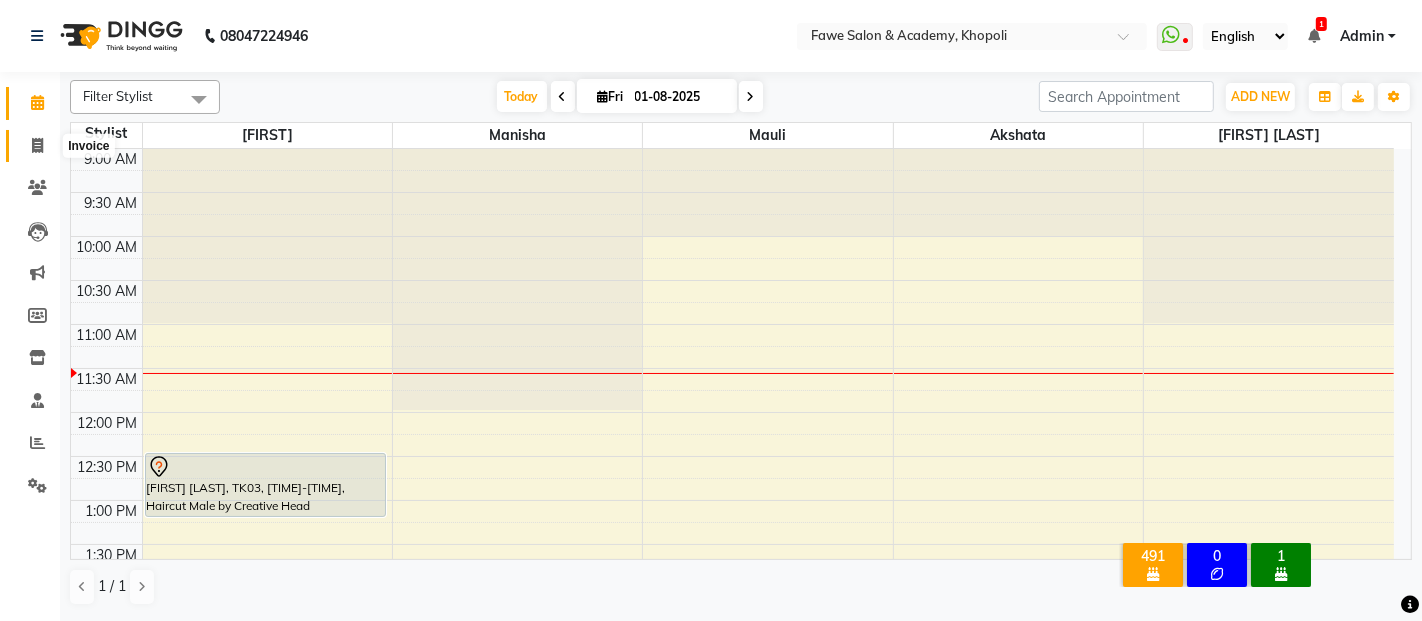 click 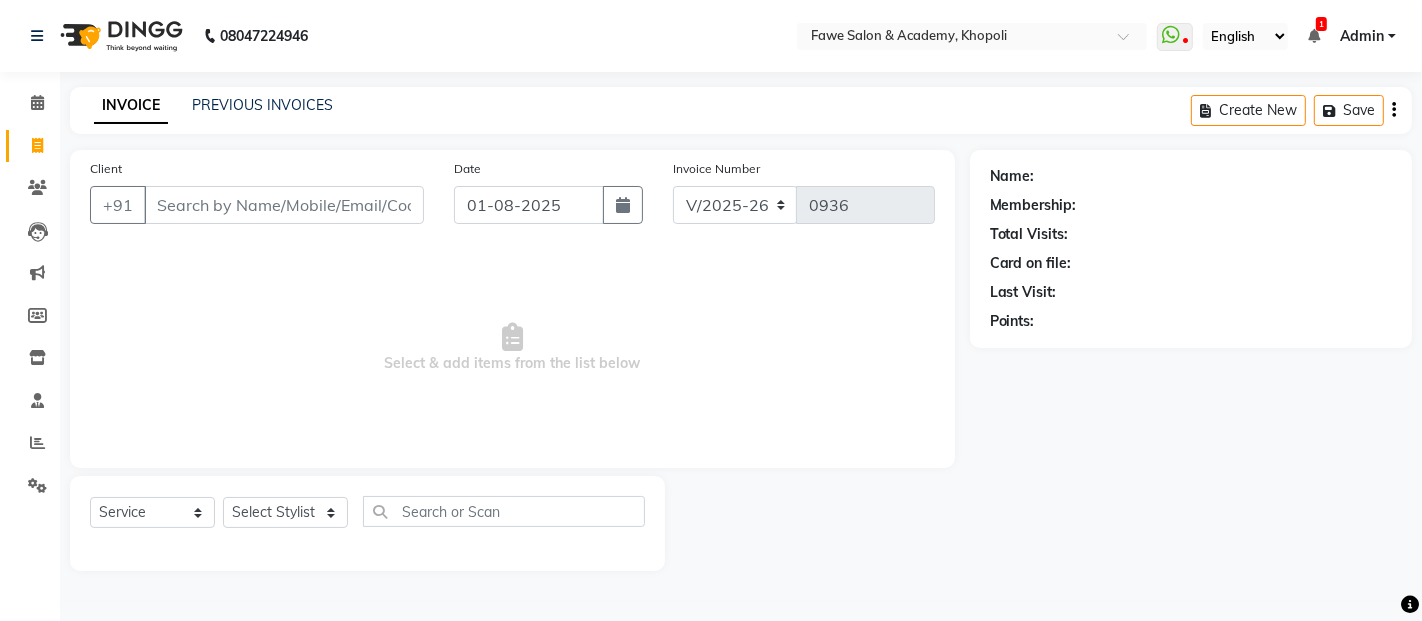 click on "Client" at bounding box center [284, 205] 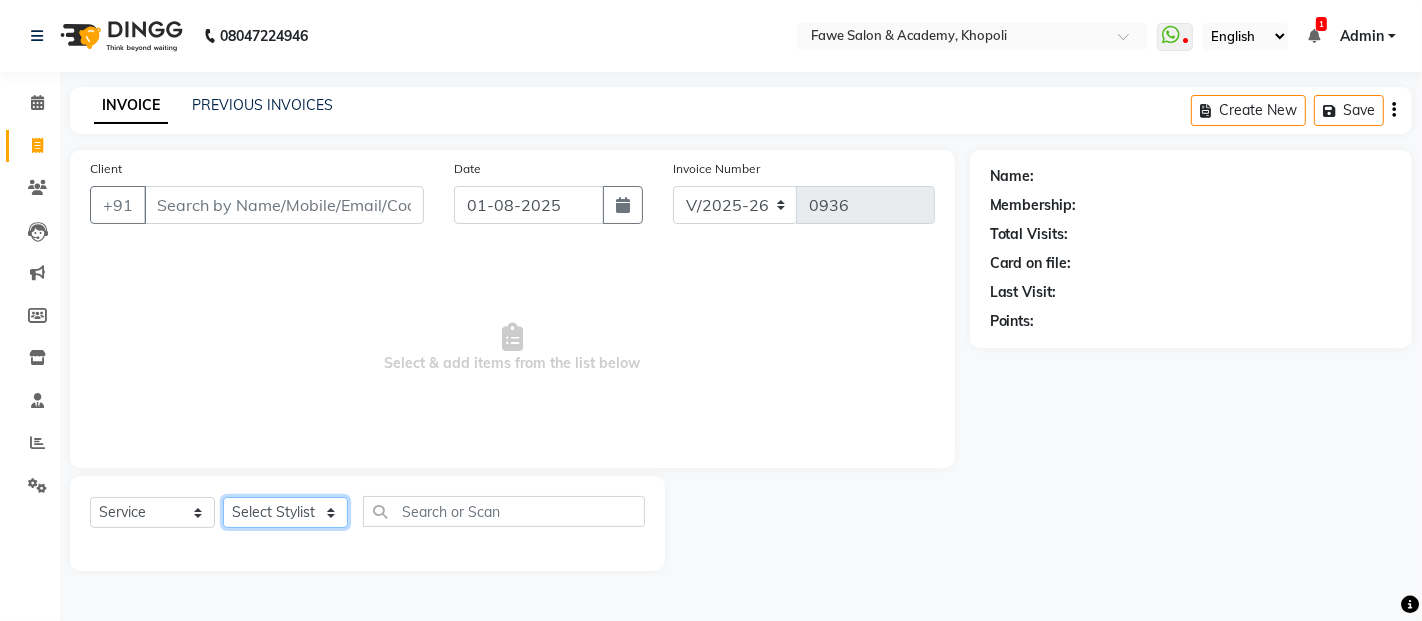 click on "Select Stylist Akshata Fawe Manisha Manisha Shah Mauli Mayuresh" 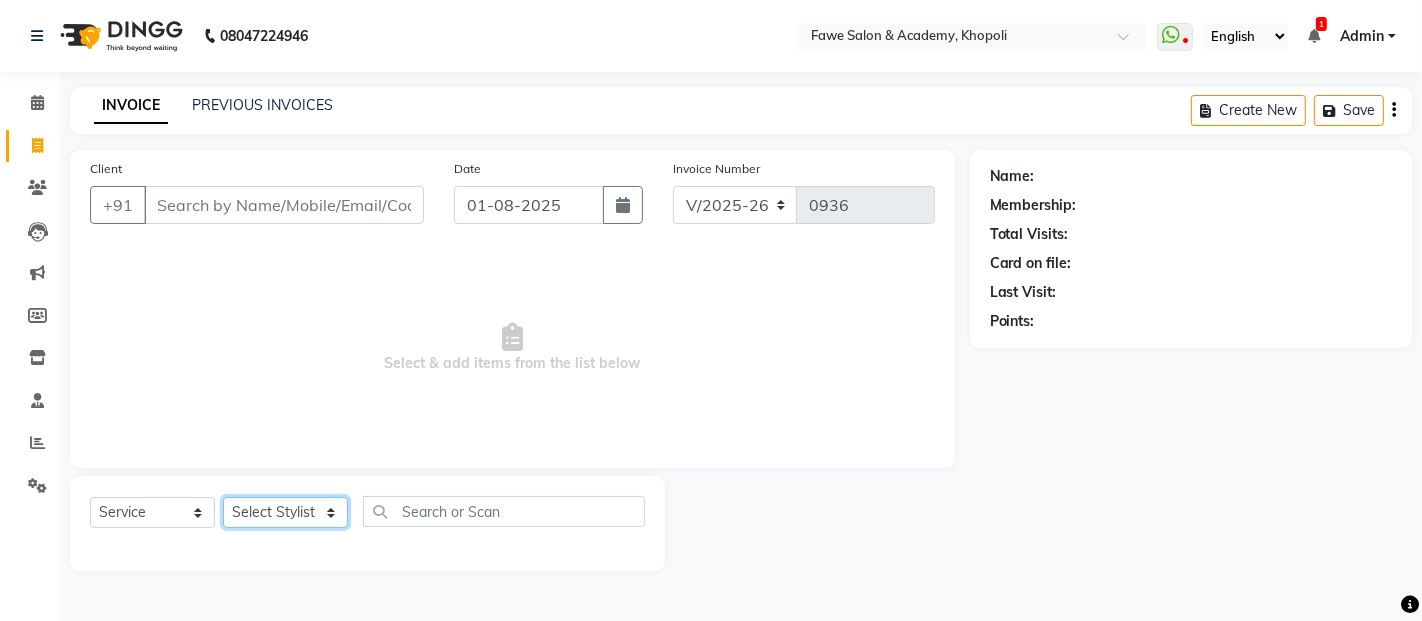 select on "41191" 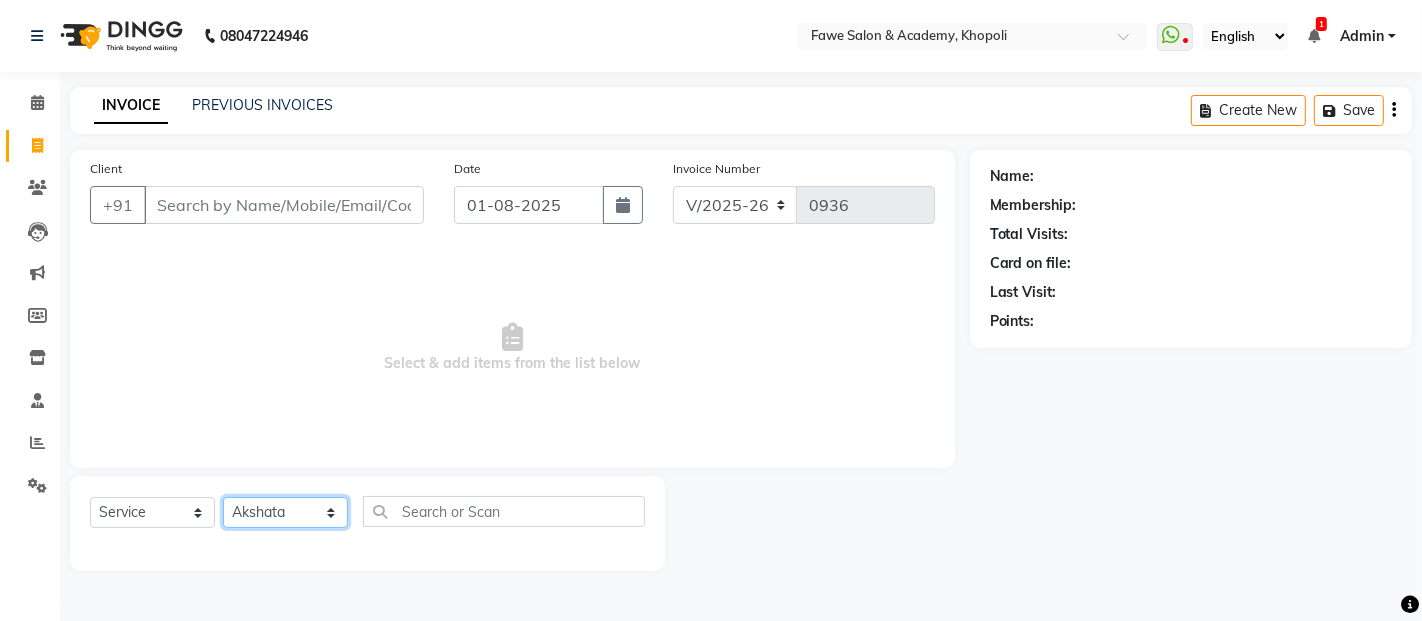 click on "Select Stylist Akshata Fawe Manisha Manisha Shah Mauli Mayuresh" 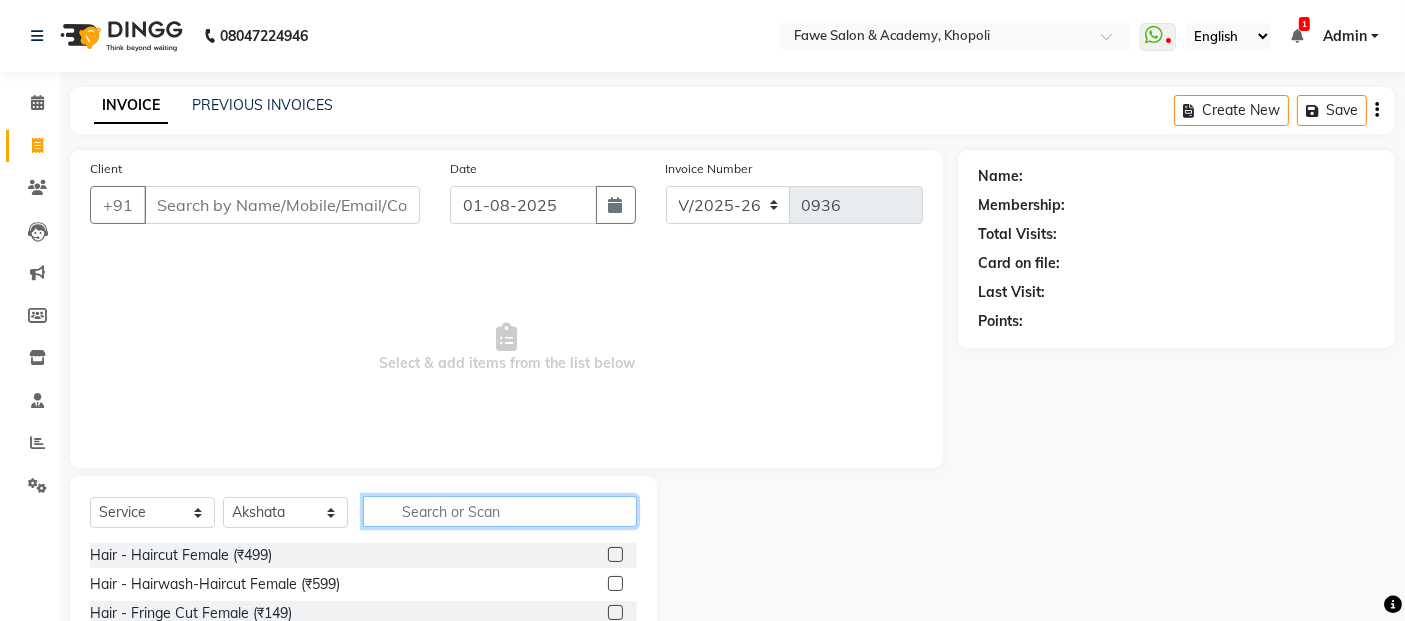 click 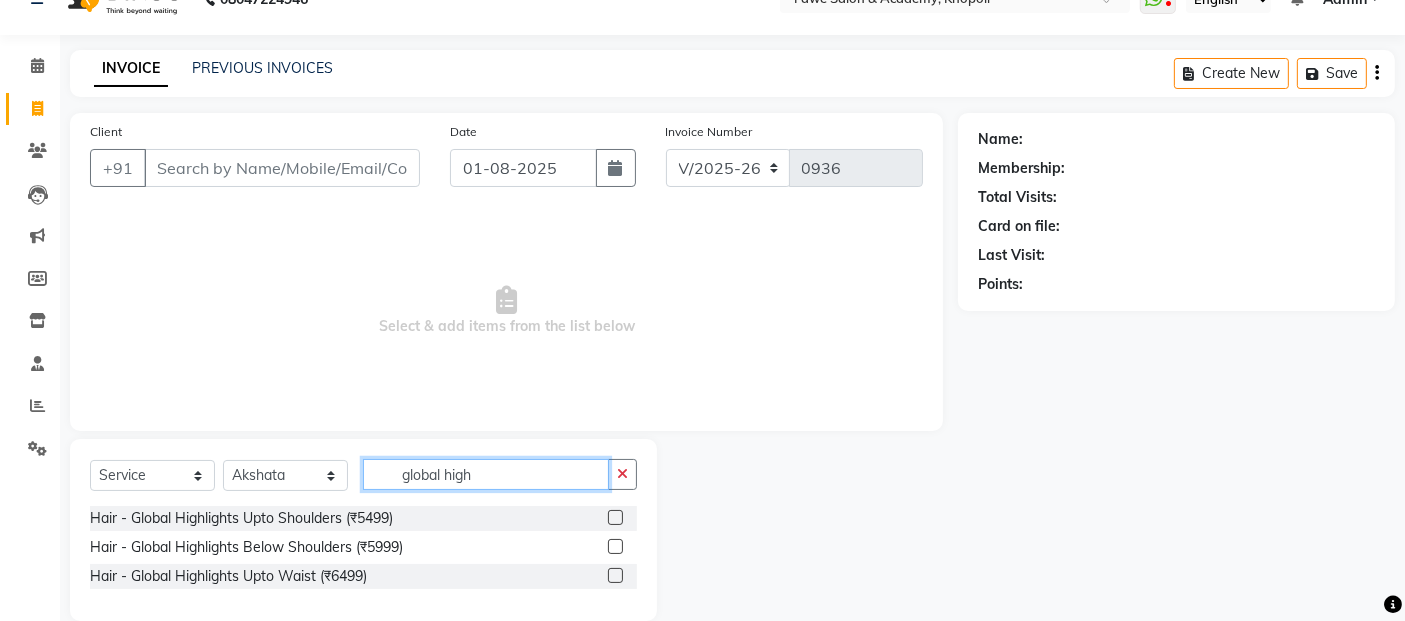 scroll, scrollTop: 65, scrollLeft: 0, axis: vertical 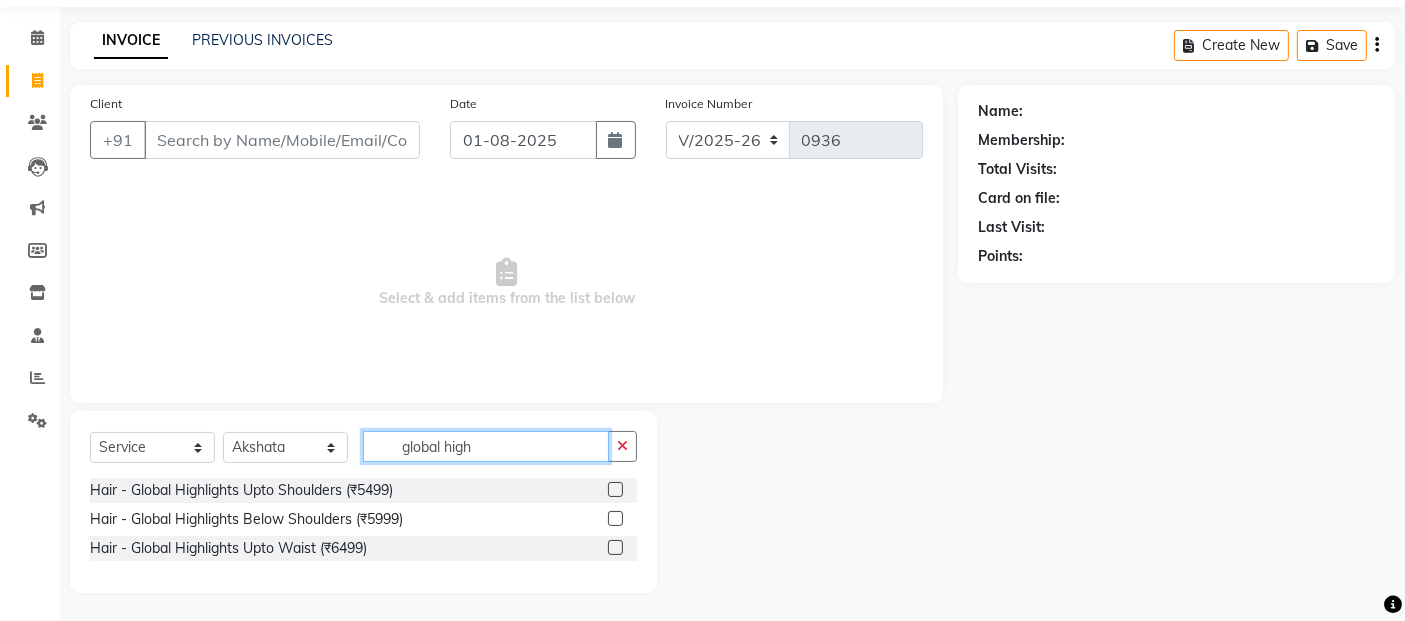 click on "global high" 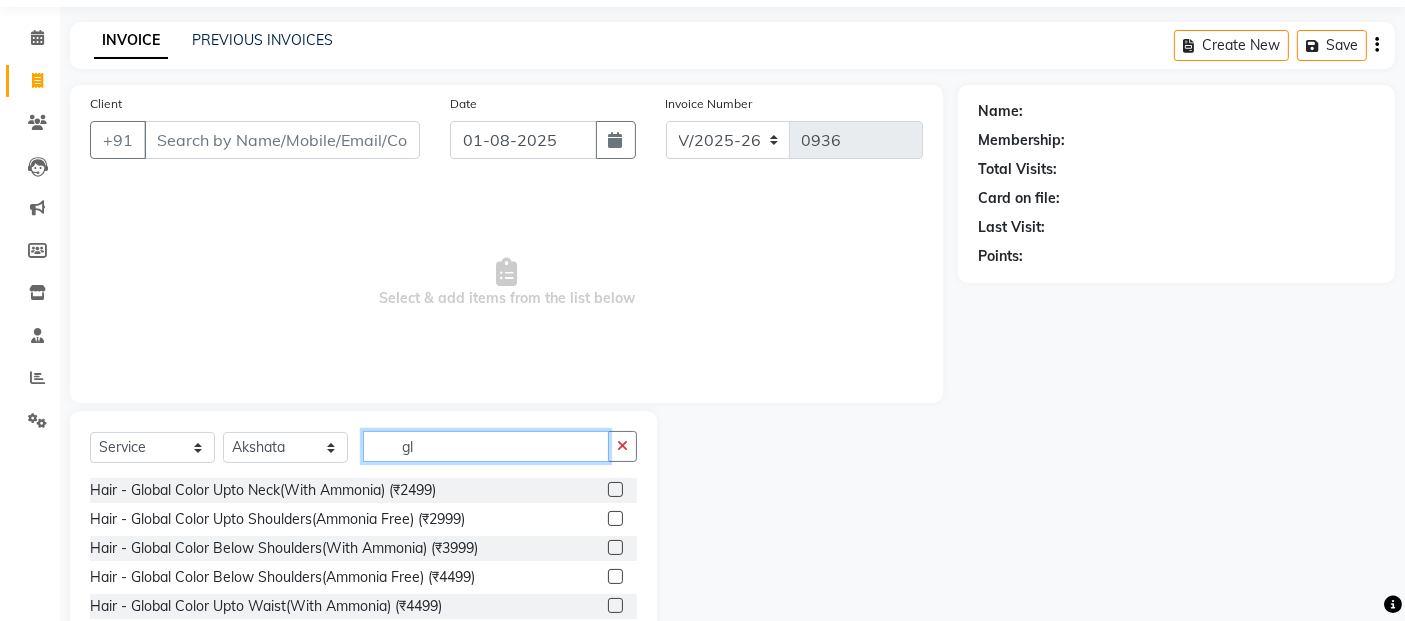 type on "g" 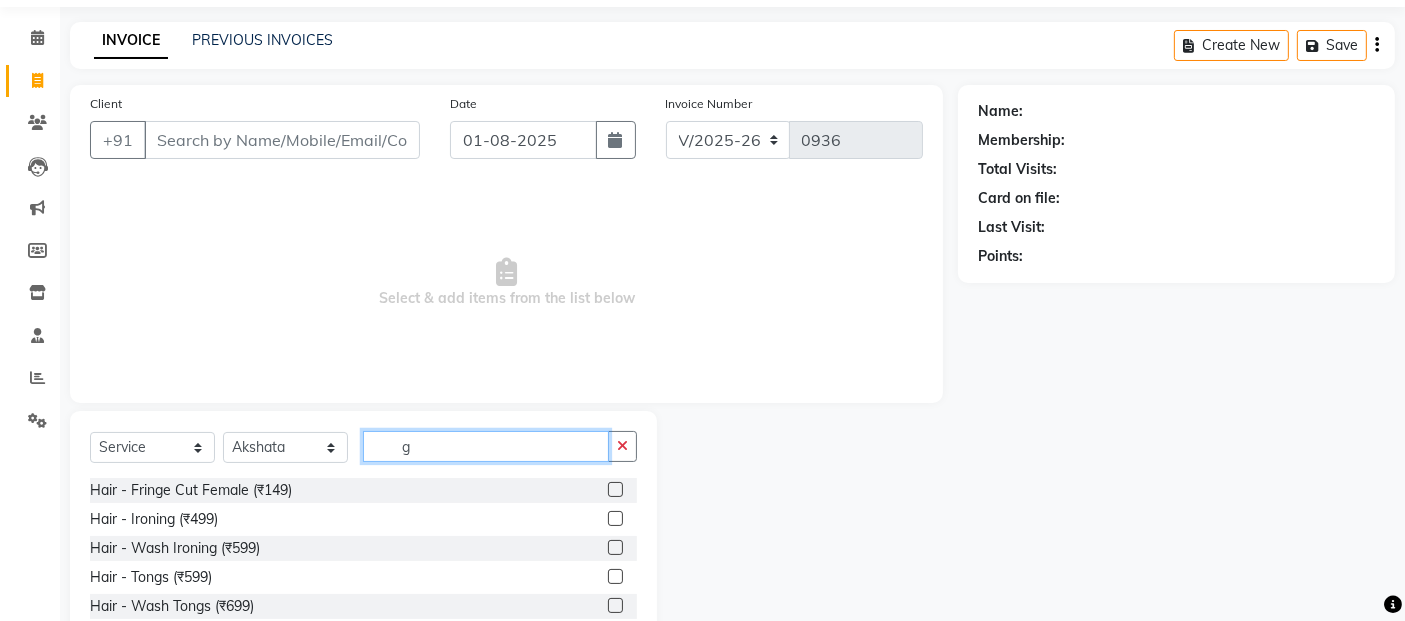 type 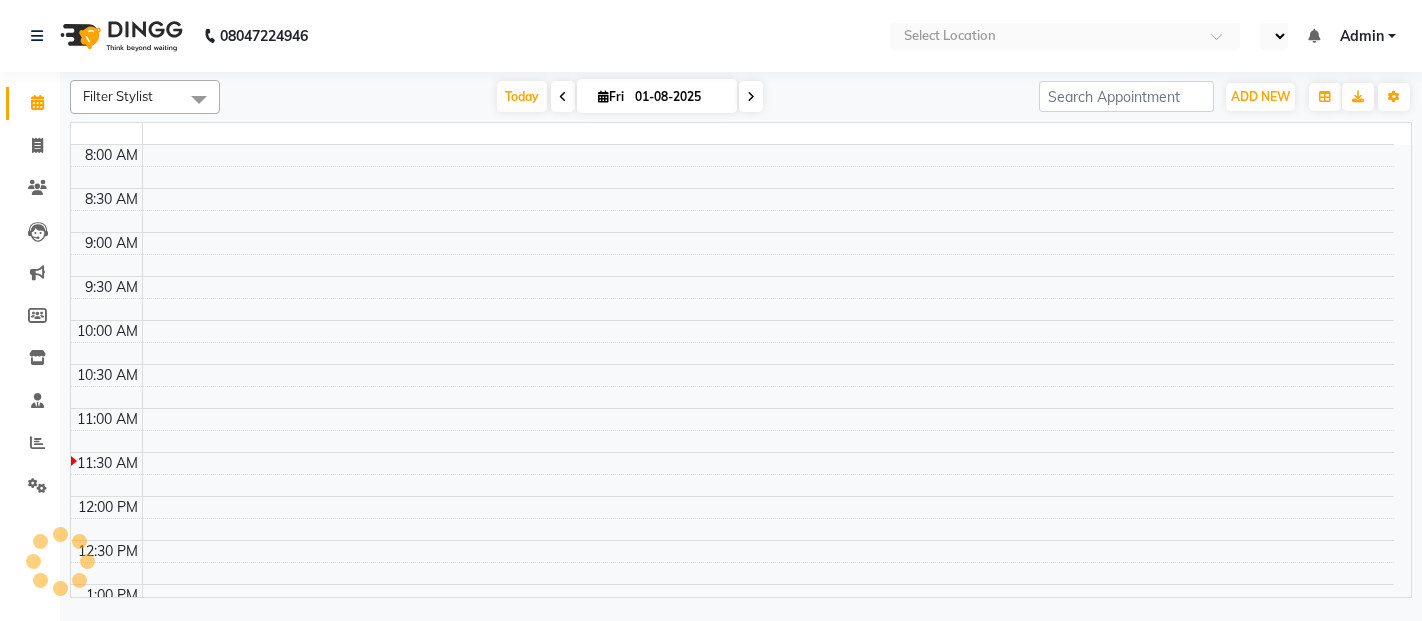 scroll, scrollTop: 0, scrollLeft: 0, axis: both 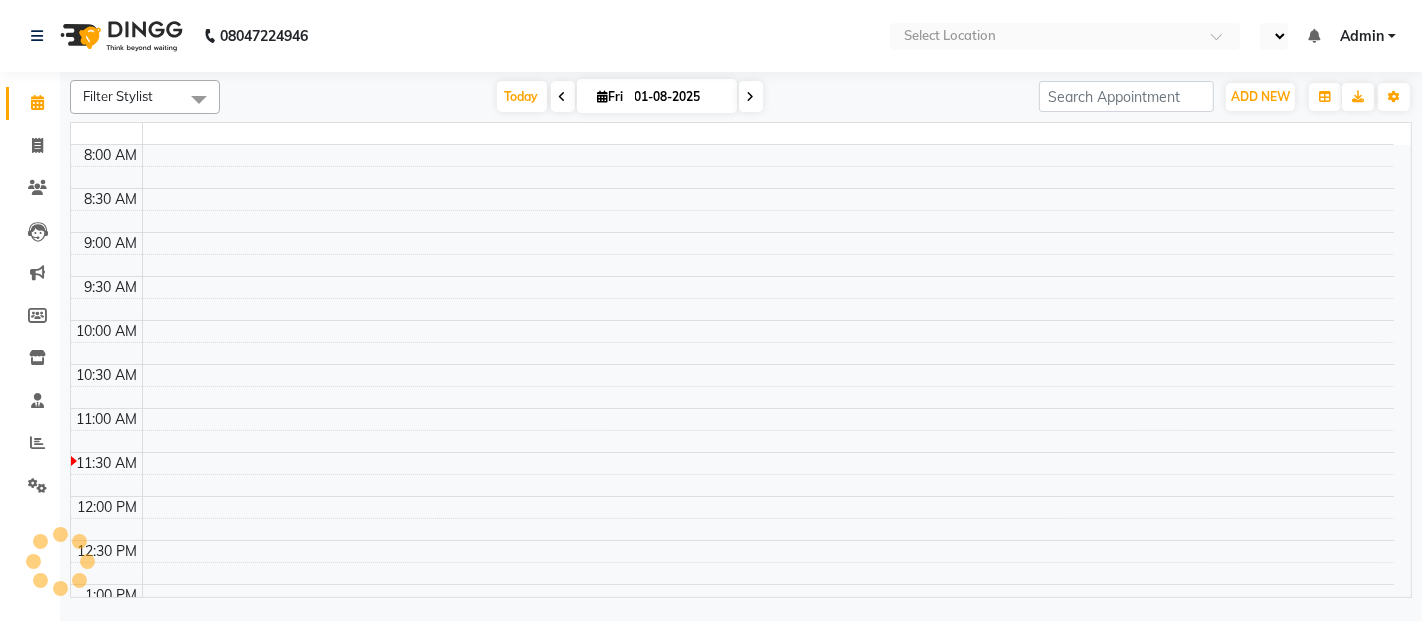 select on "en" 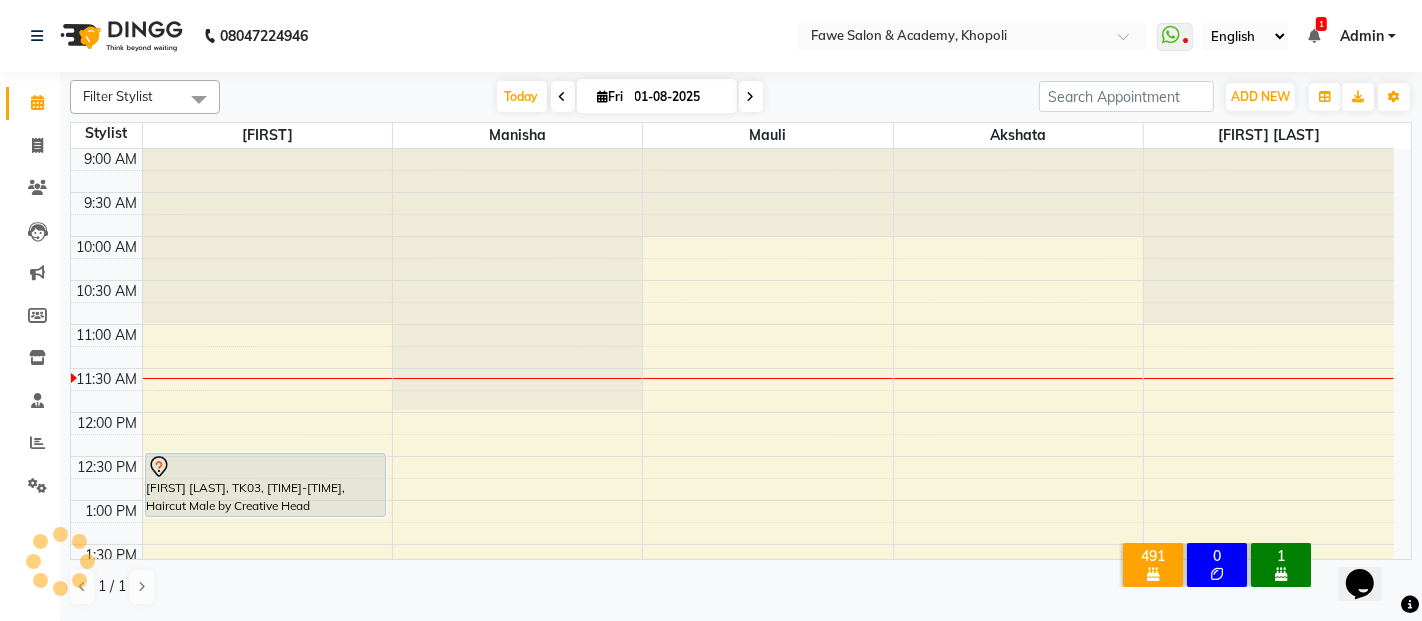 scroll, scrollTop: 0, scrollLeft: 0, axis: both 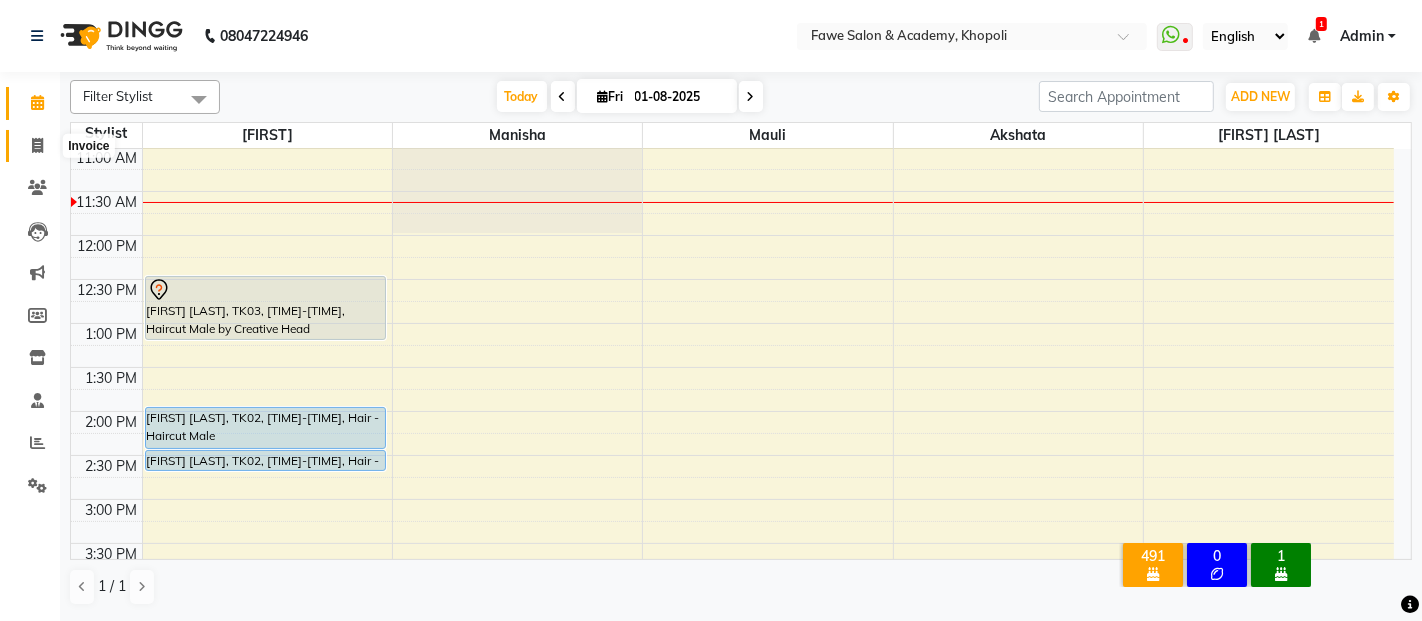 click 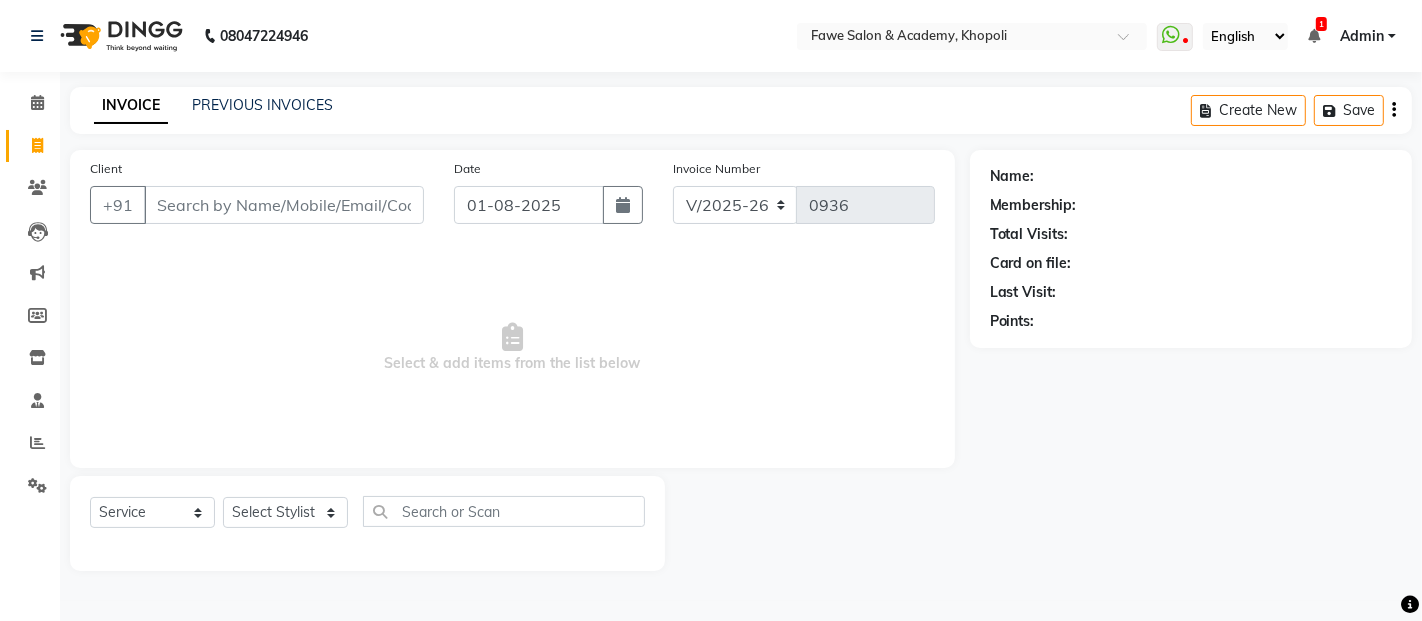 click on "Client" at bounding box center (284, 205) 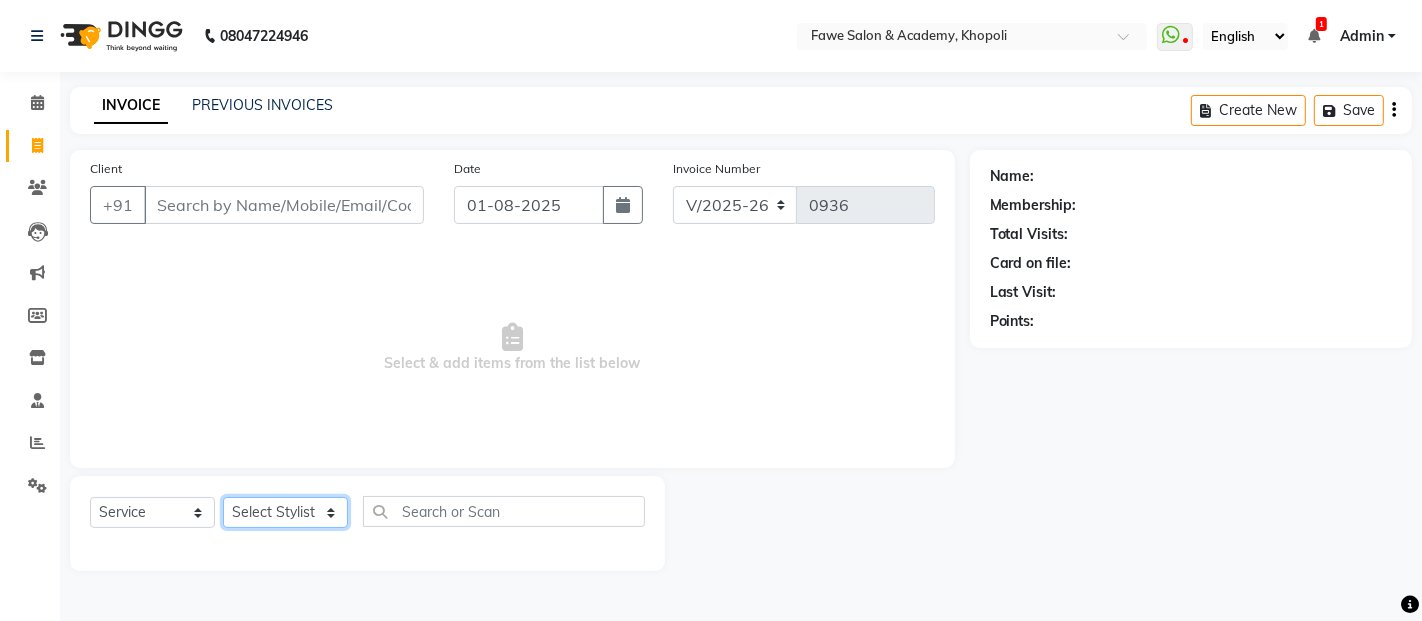 click on "Select Stylist Akshata Fawe Manisha Manisha Shah Mauli Mayuresh" 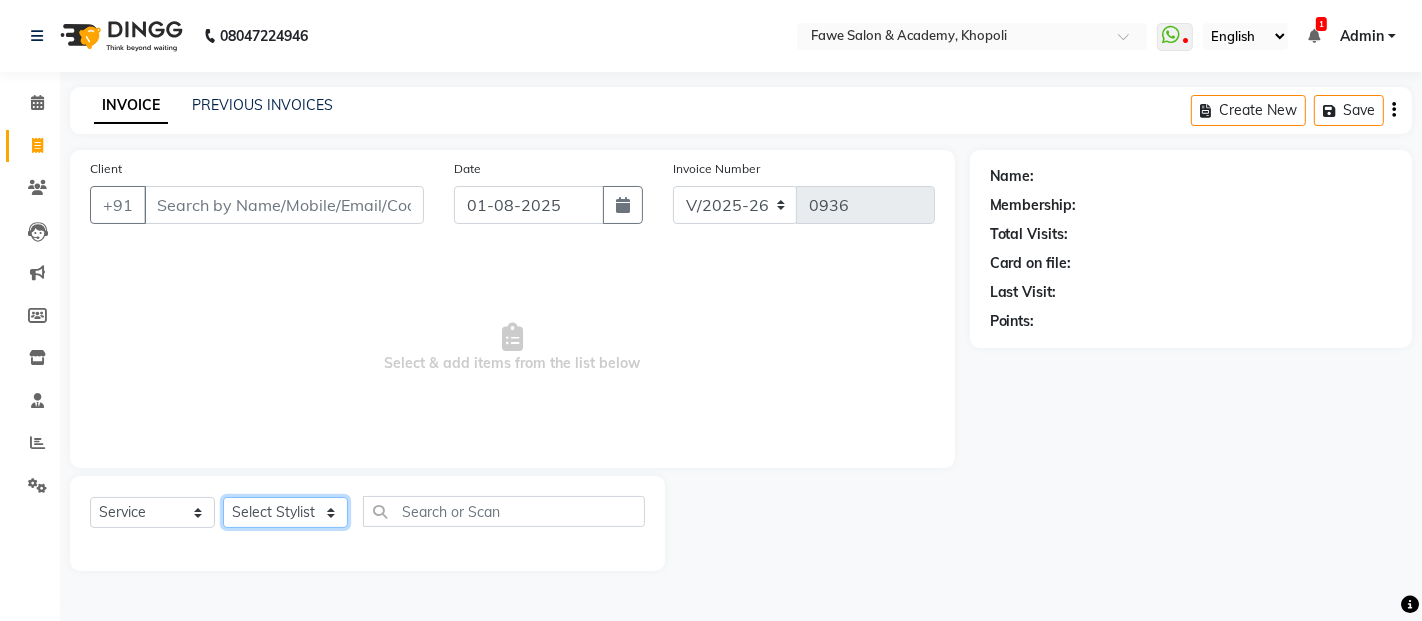select on "41191" 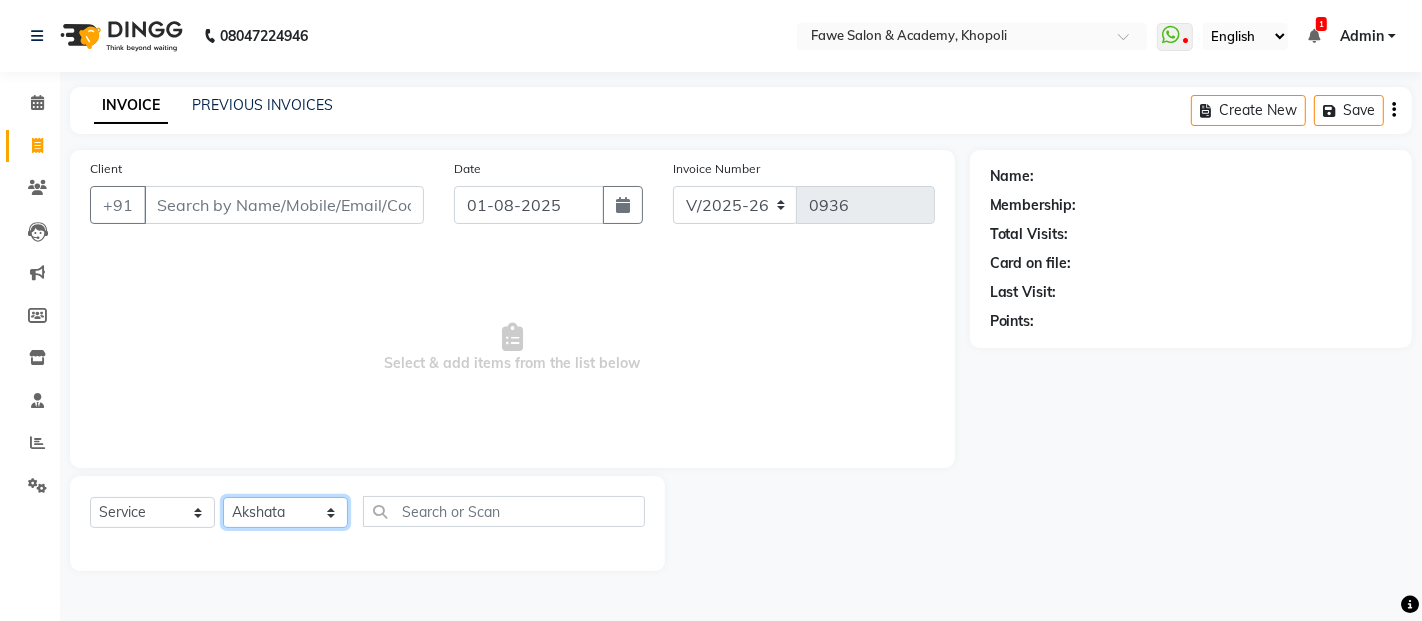 click on "Select Stylist Akshata Fawe Manisha Manisha Shah Mauli Mayuresh" 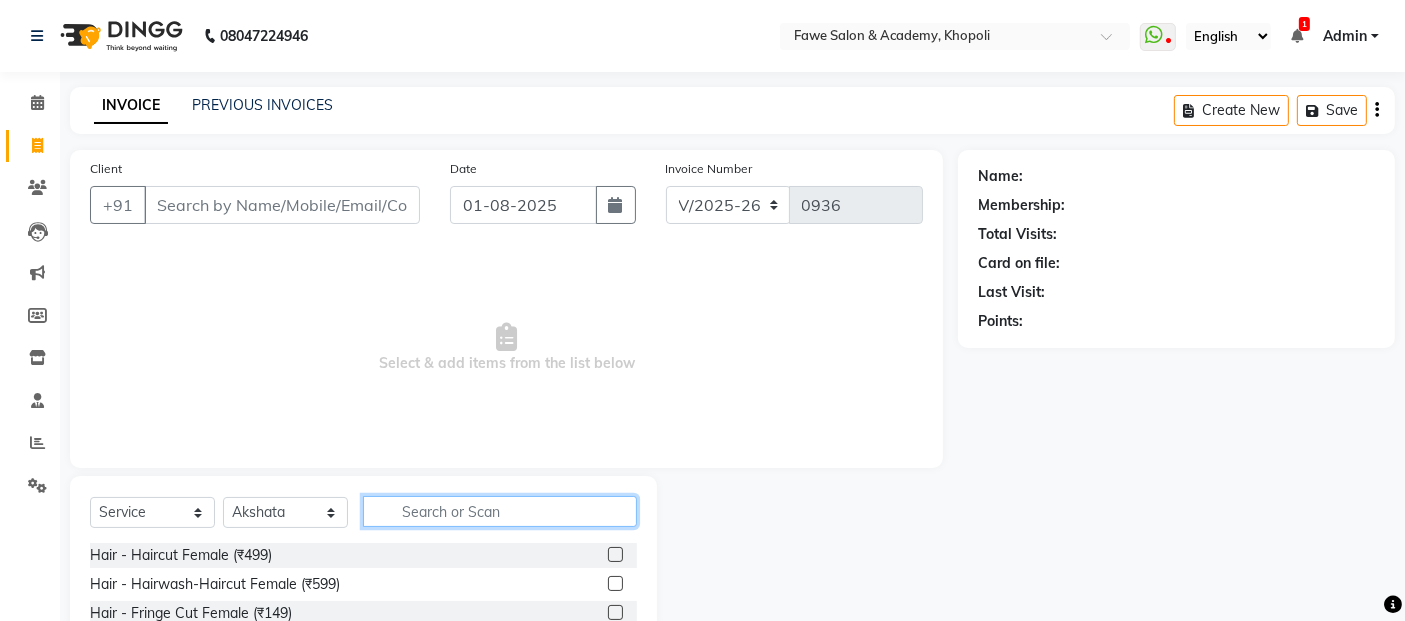 click 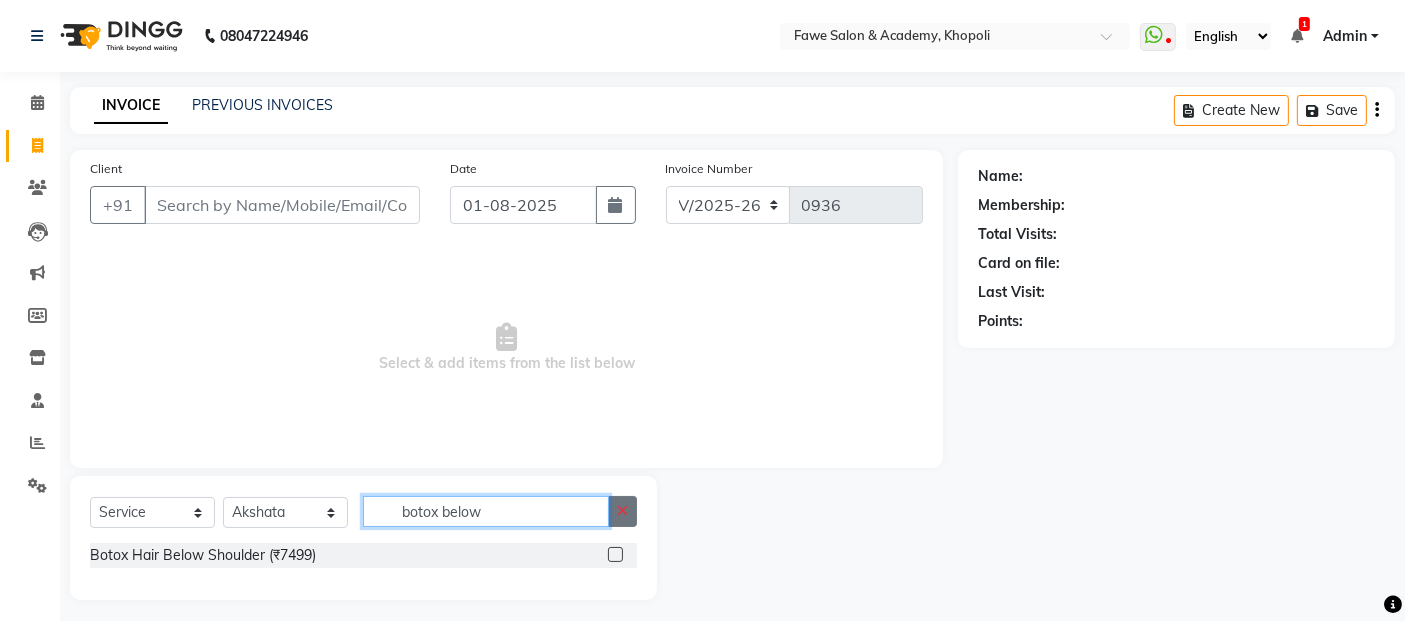 type on "botox below" 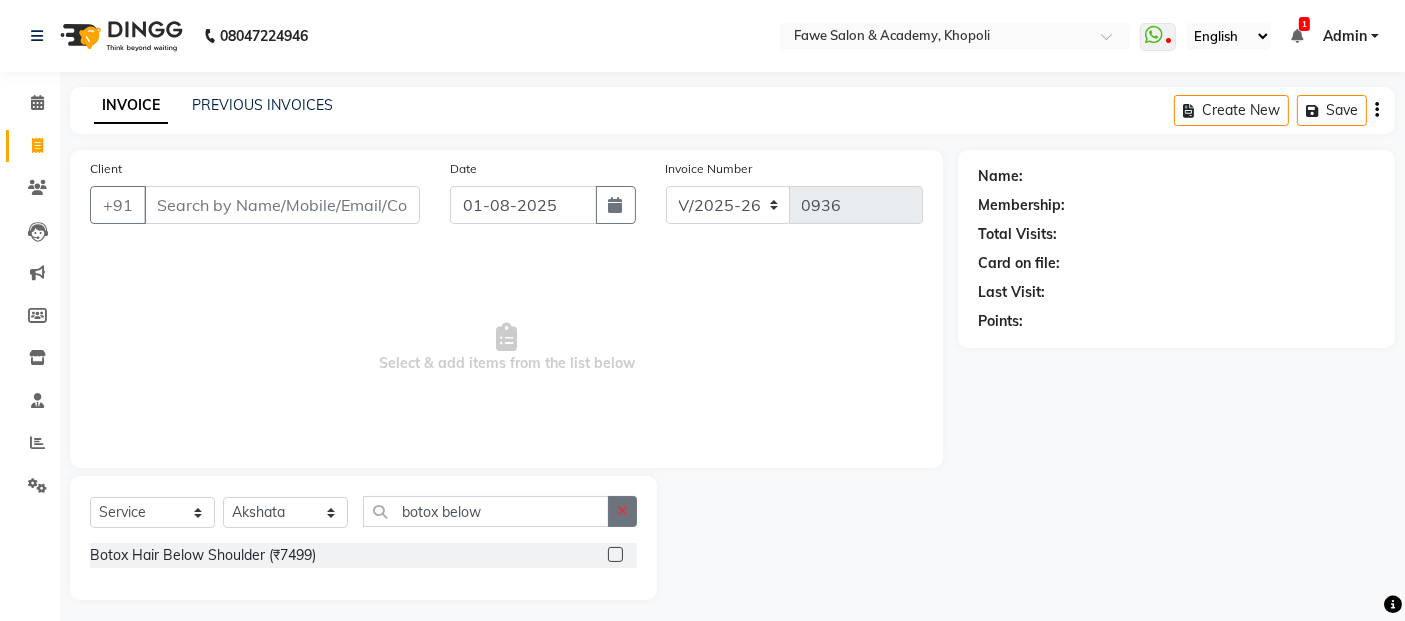 click 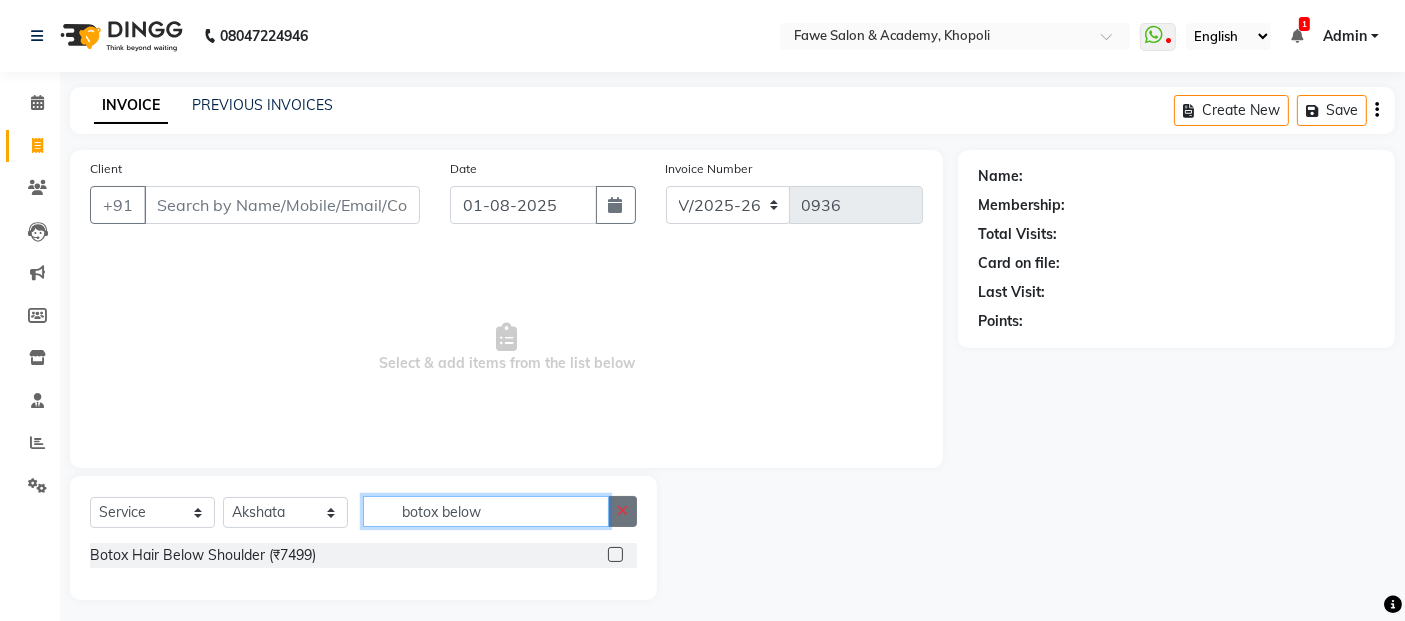 type 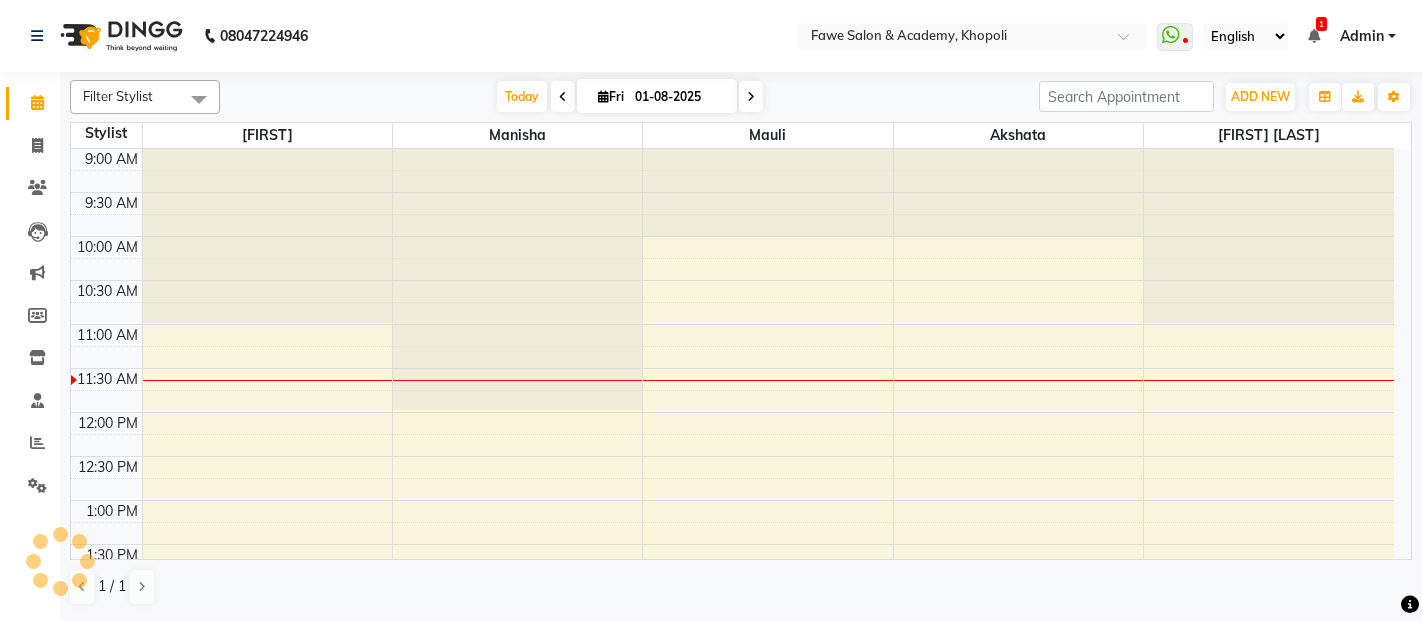 scroll, scrollTop: 0, scrollLeft: 0, axis: both 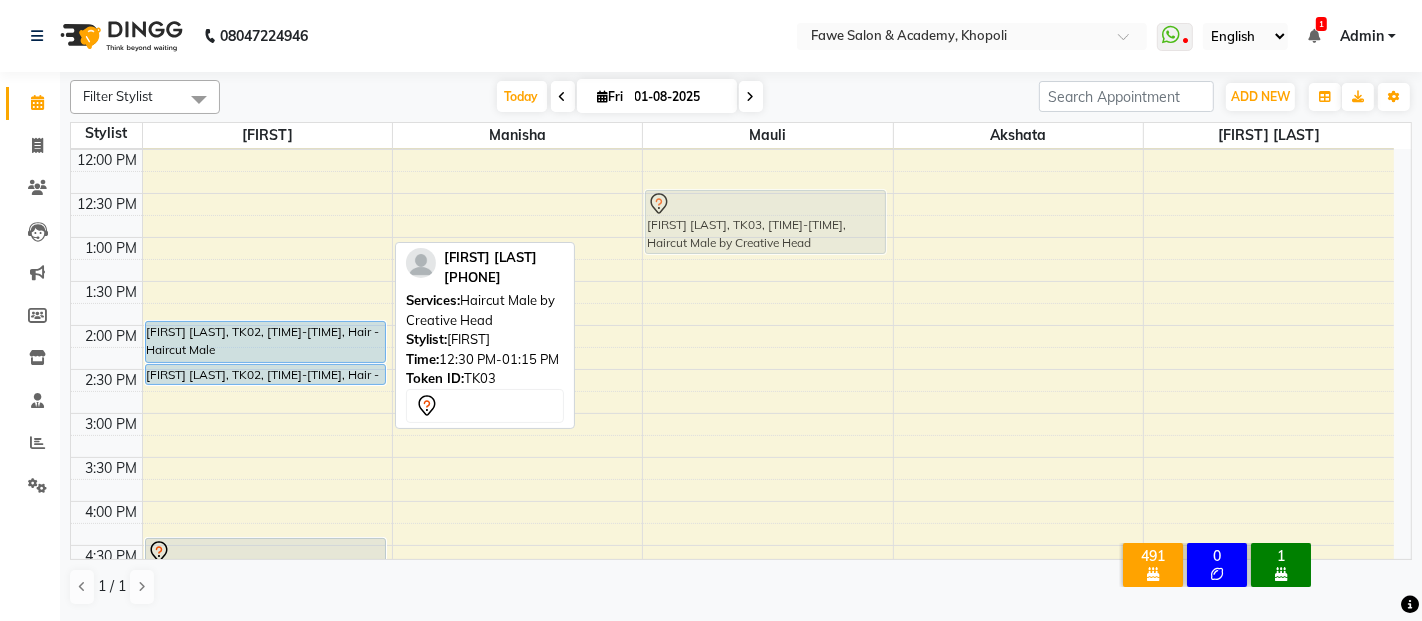 drag, startPoint x: 268, startPoint y: 217, endPoint x: 699, endPoint y: 221, distance: 431.01855 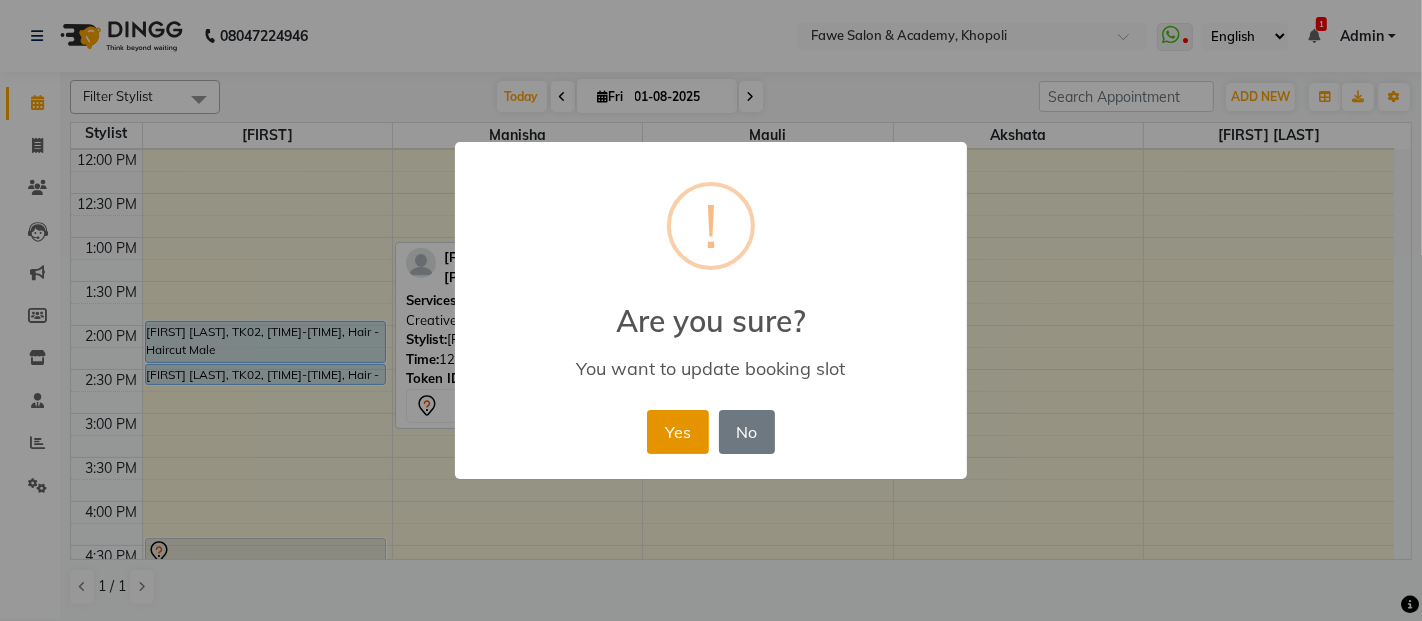click on "Yes" at bounding box center [677, 432] 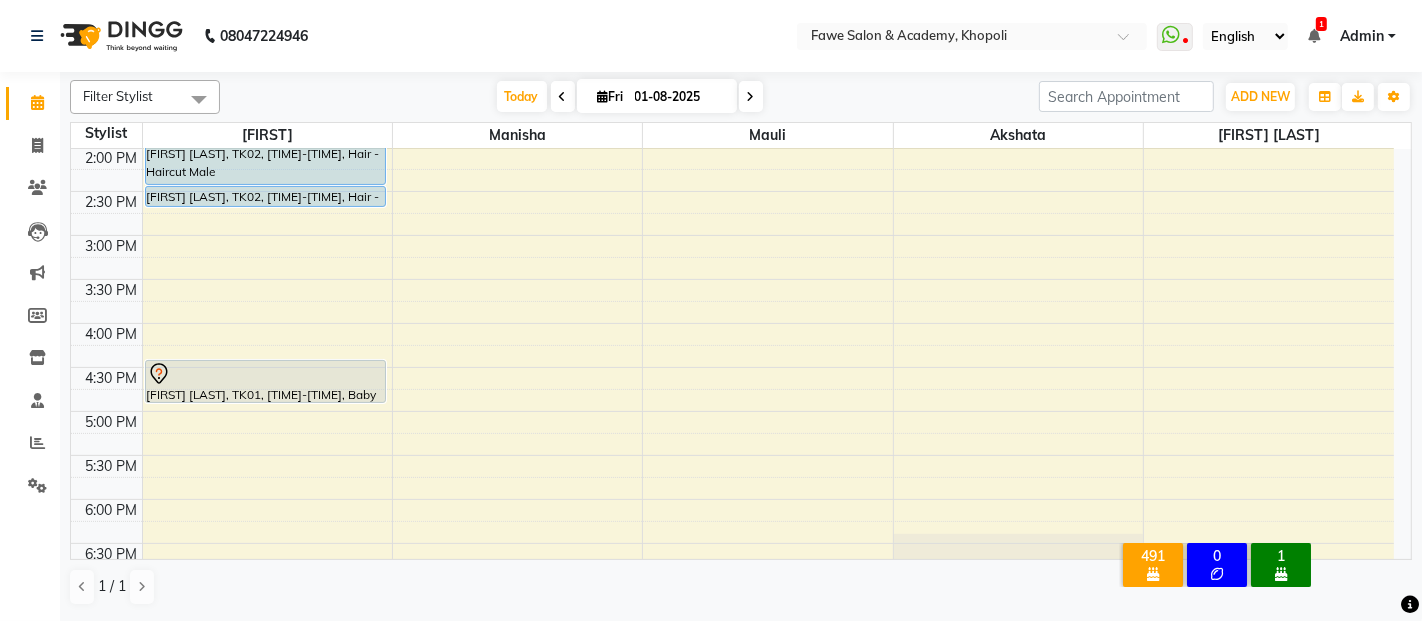 scroll, scrollTop: 485, scrollLeft: 0, axis: vertical 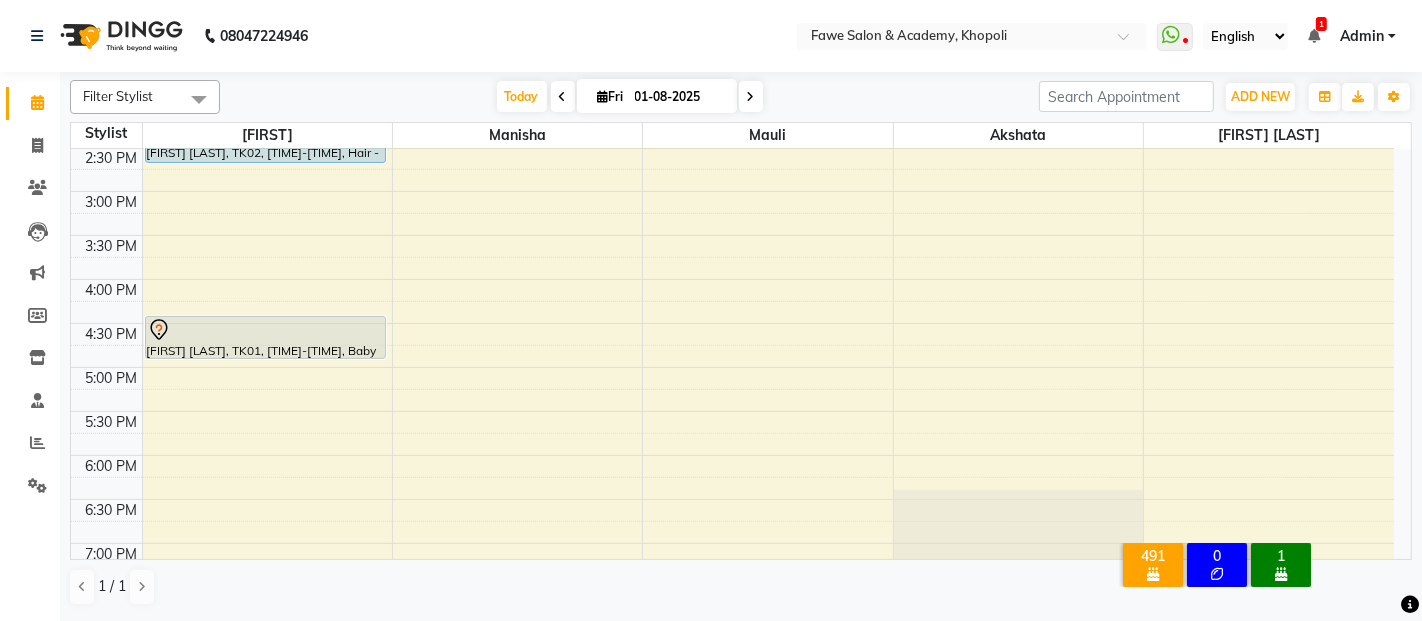 click on "[TIME] [TIME] [TIME] [TIME] [TIME] [TIME] [TIME] [TIME] [TIME] [TIME] [TIME] [TIME] [TIME] [TIME] [TIME] [TIME] [TIME] [TIME] [TIME] [TIME] [TIME] [TIME] [TIME] [TIME] [TIME] [TIME] [TIME] [TIME] [TIME] [FIRST] [LAST], TK02, [TIME]-[TIME], Hair - Haircut Male    [FIRST] [LAST], TK02, [TIME]-[TIME], Hair - Beard Male             [FIRST] [LAST], TK01, [TIME]-[TIME], Baby Haircut by Creative Head             [FIRST] [LAST], TK03, [TIME]-[TIME], Haircut Male by  Creative Head" at bounding box center [732, 279] 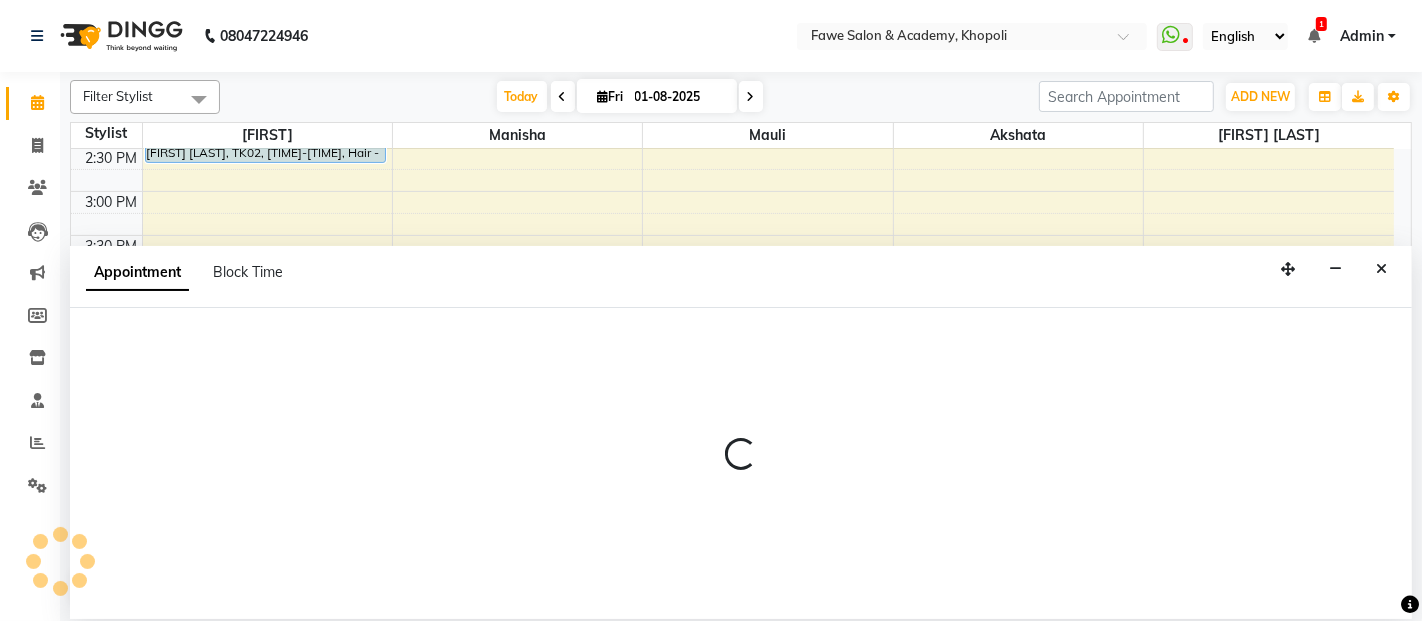 select on "14303" 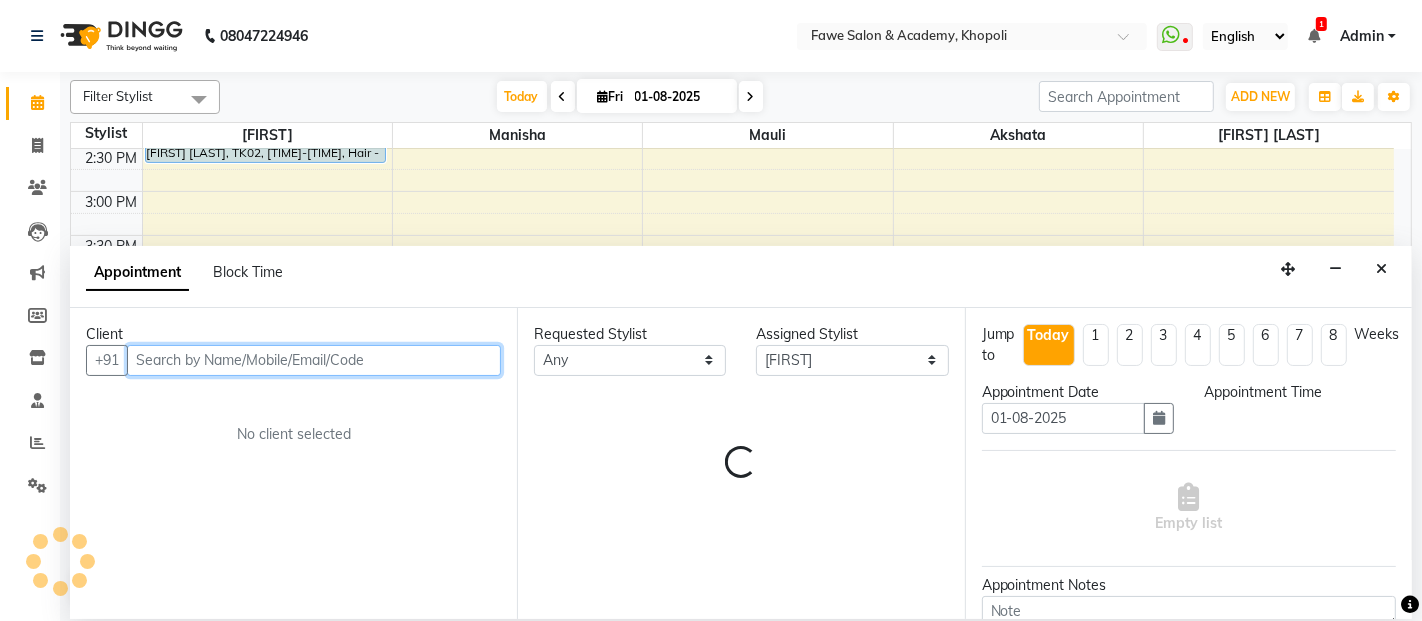 select on "1110" 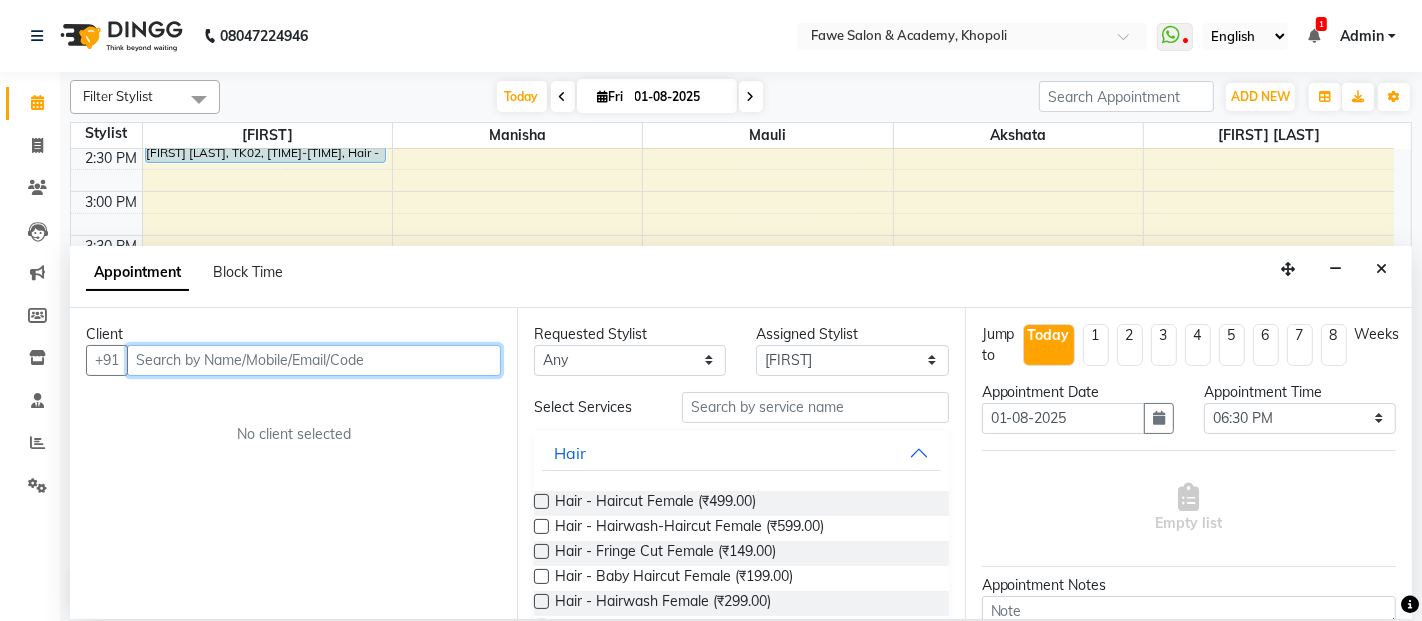 click at bounding box center (314, 360) 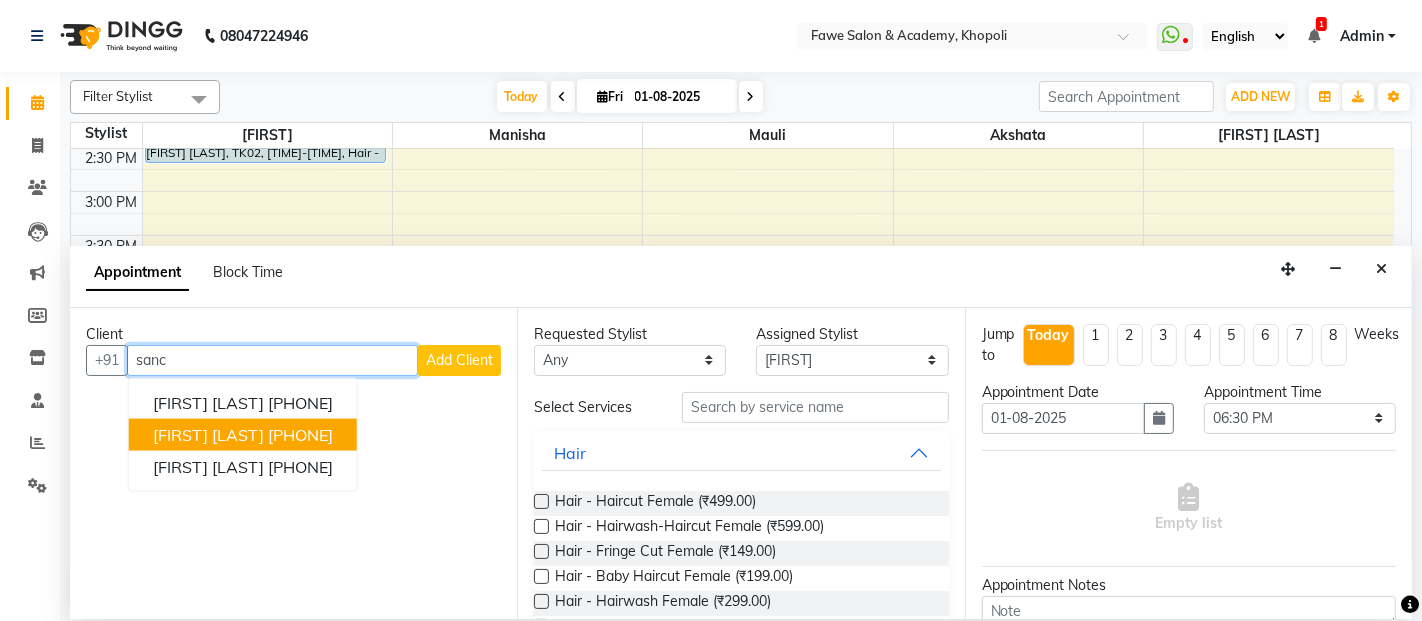 click on "[PHONE]" at bounding box center [300, 435] 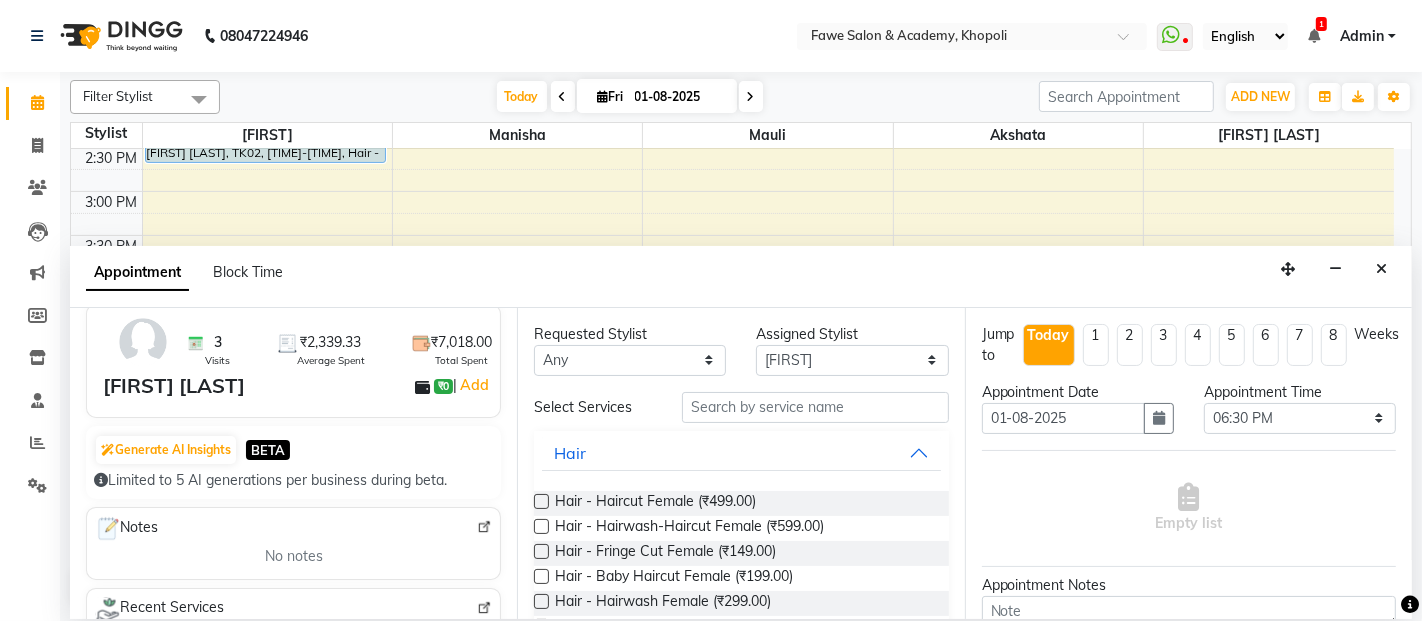 scroll, scrollTop: 177, scrollLeft: 0, axis: vertical 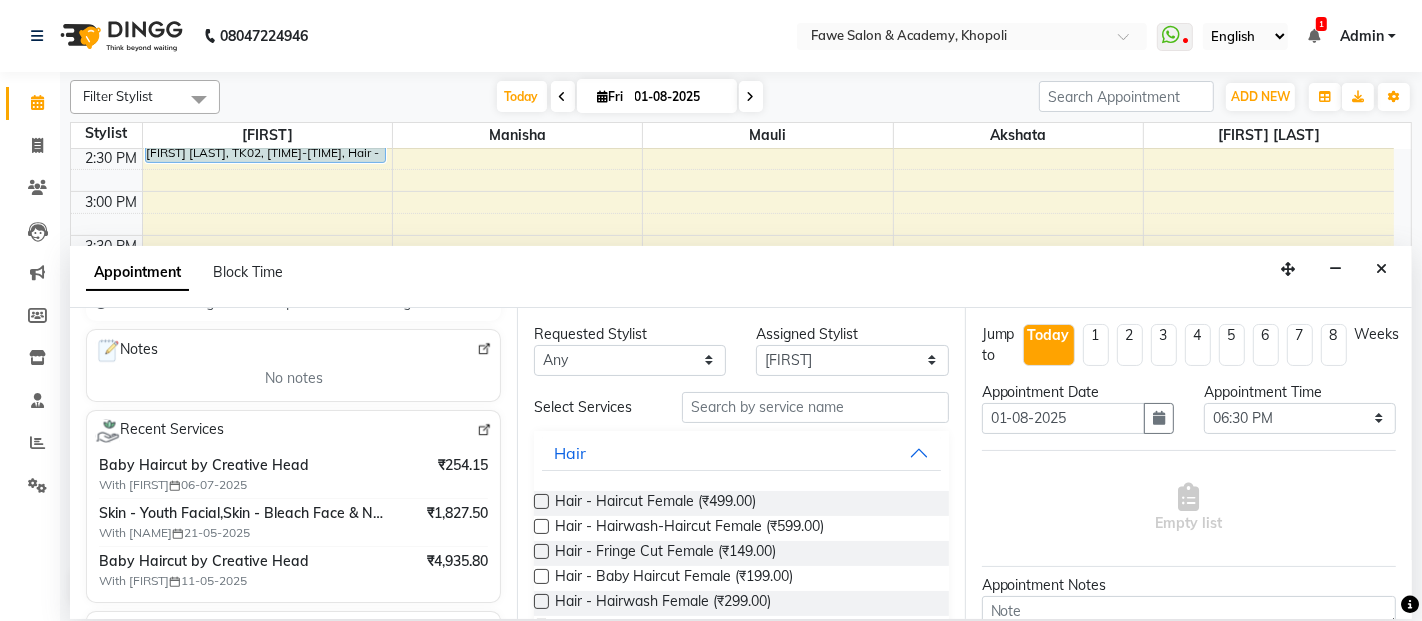 type on "[PHONE]" 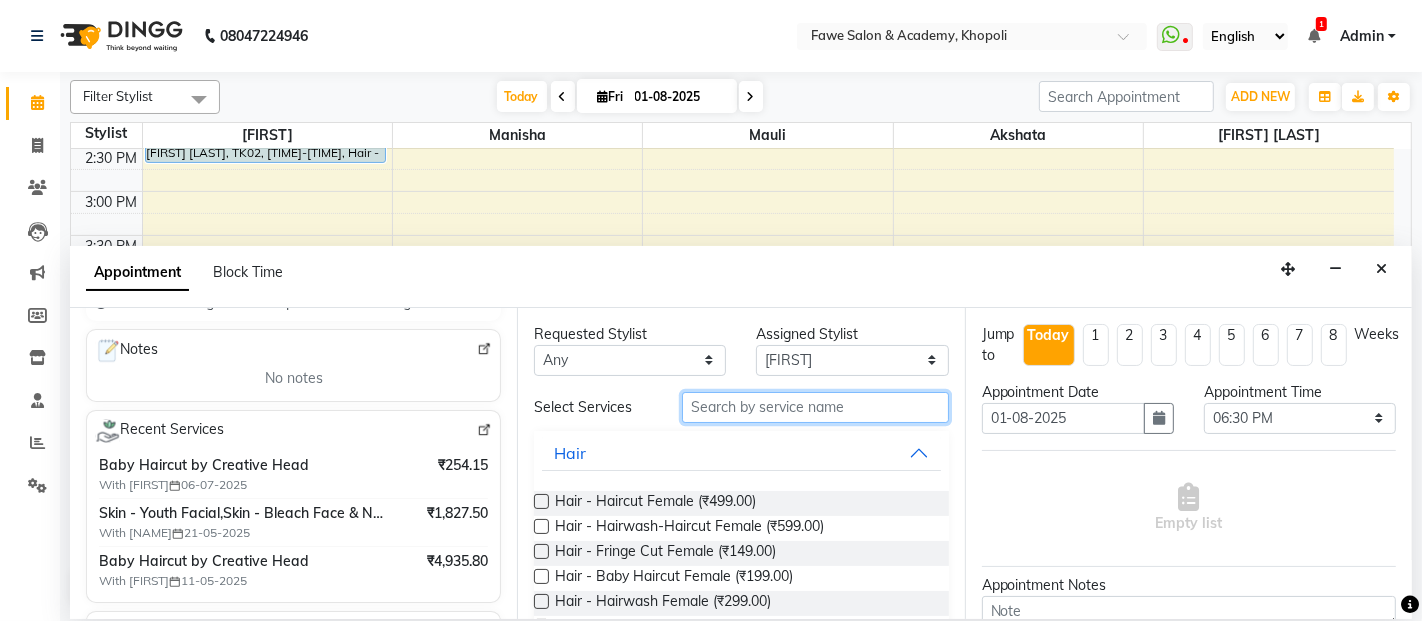click at bounding box center [815, 407] 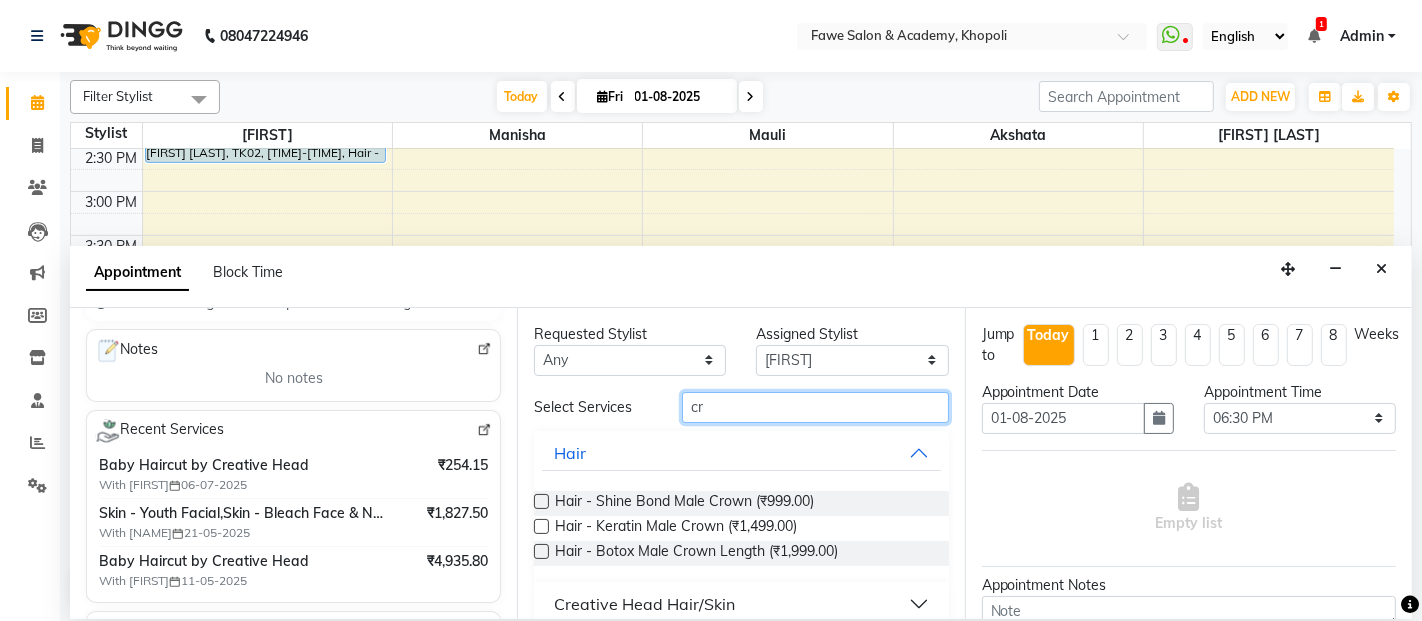 click on "cr" at bounding box center (815, 407) 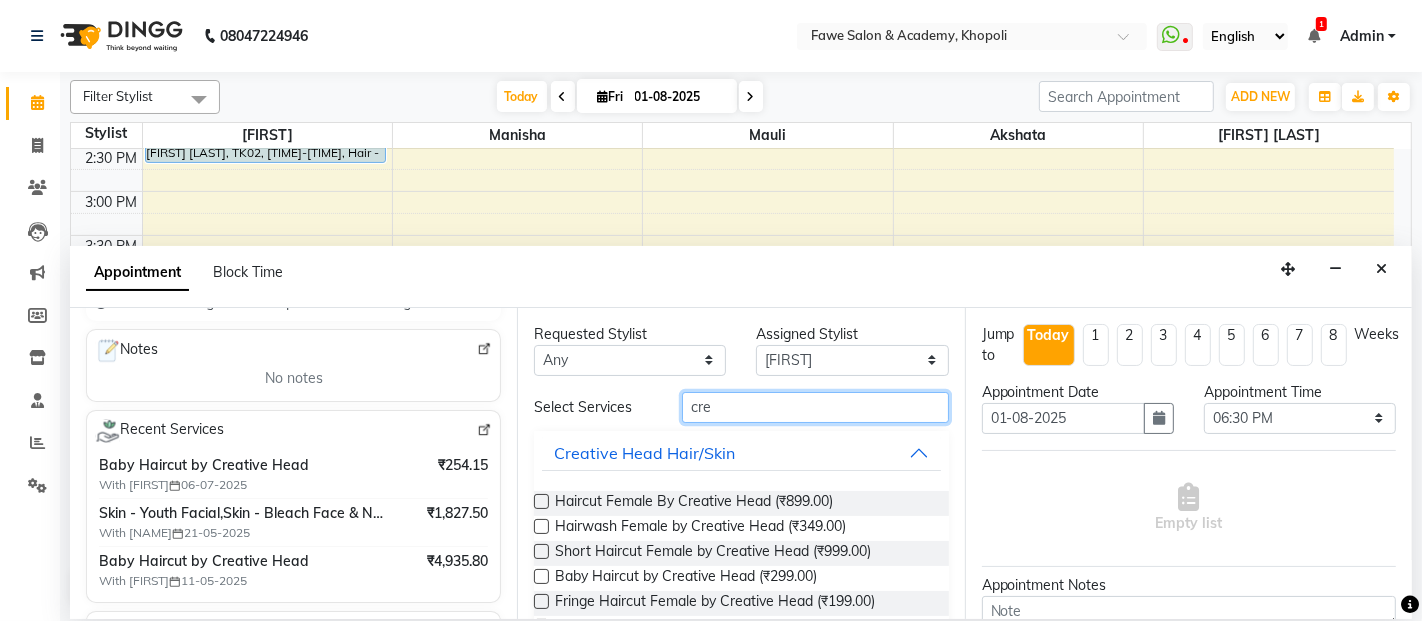 type on "cre" 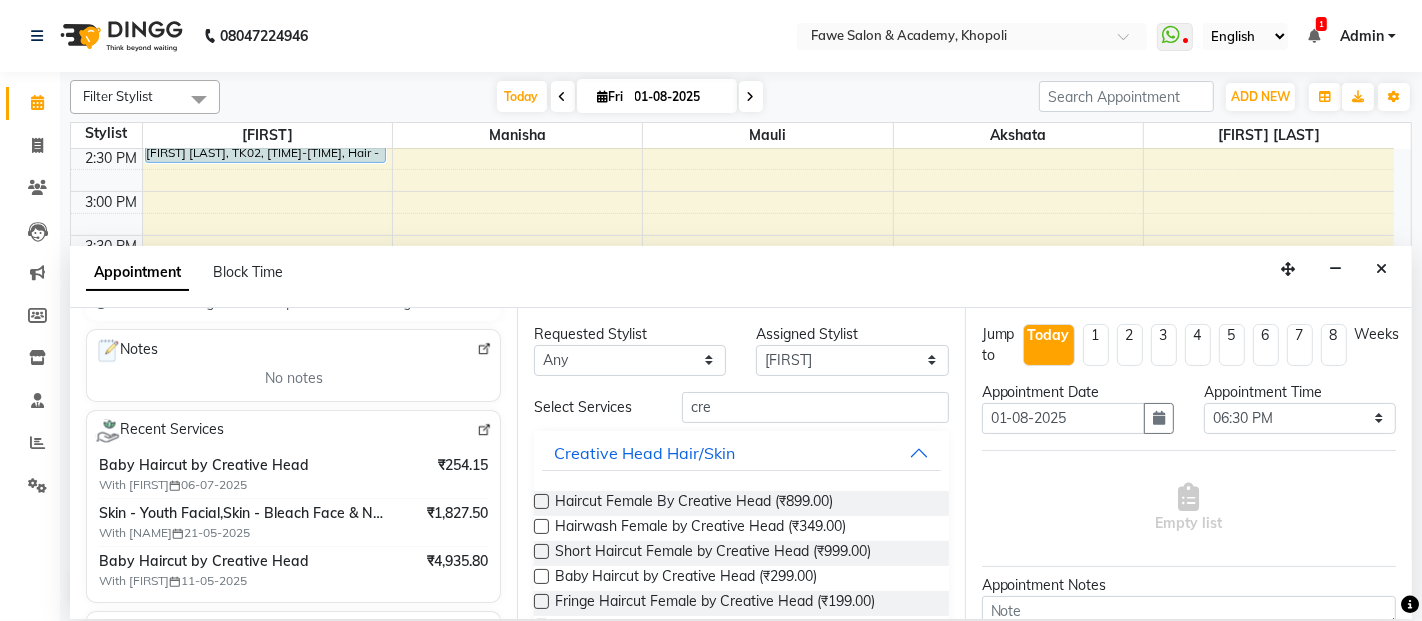click at bounding box center [541, 501] 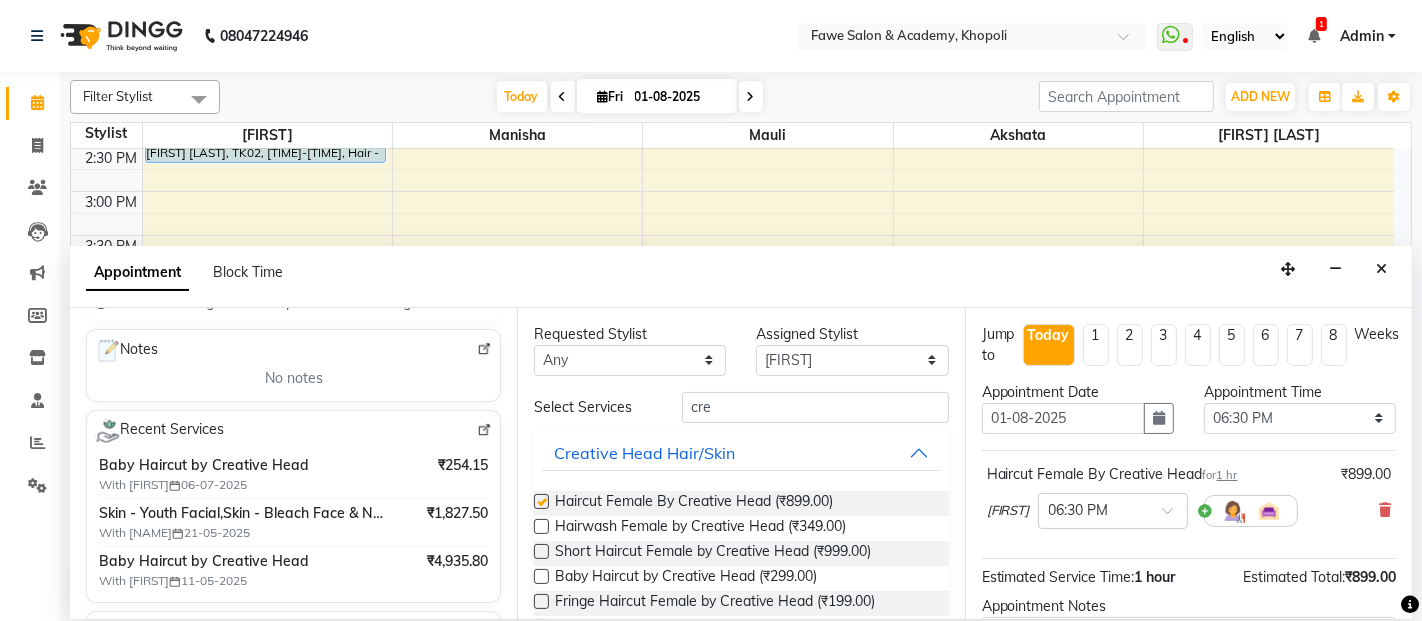 checkbox on "false" 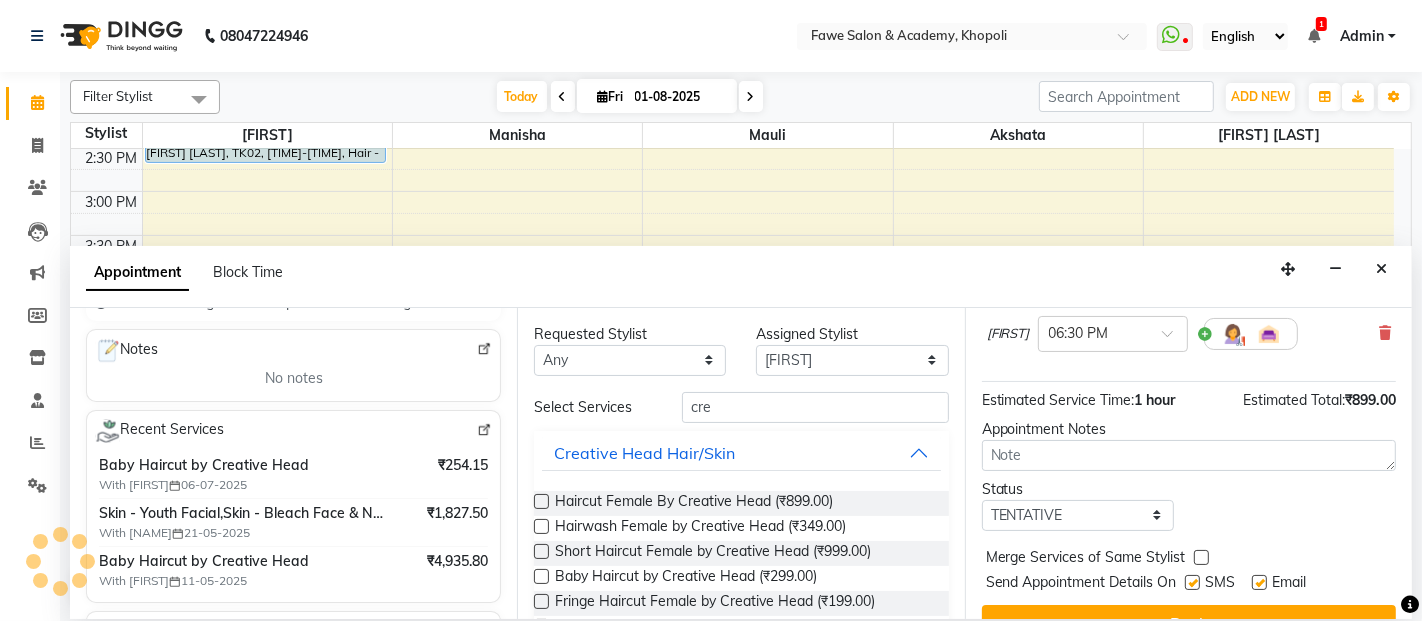 scroll, scrollTop: 214, scrollLeft: 0, axis: vertical 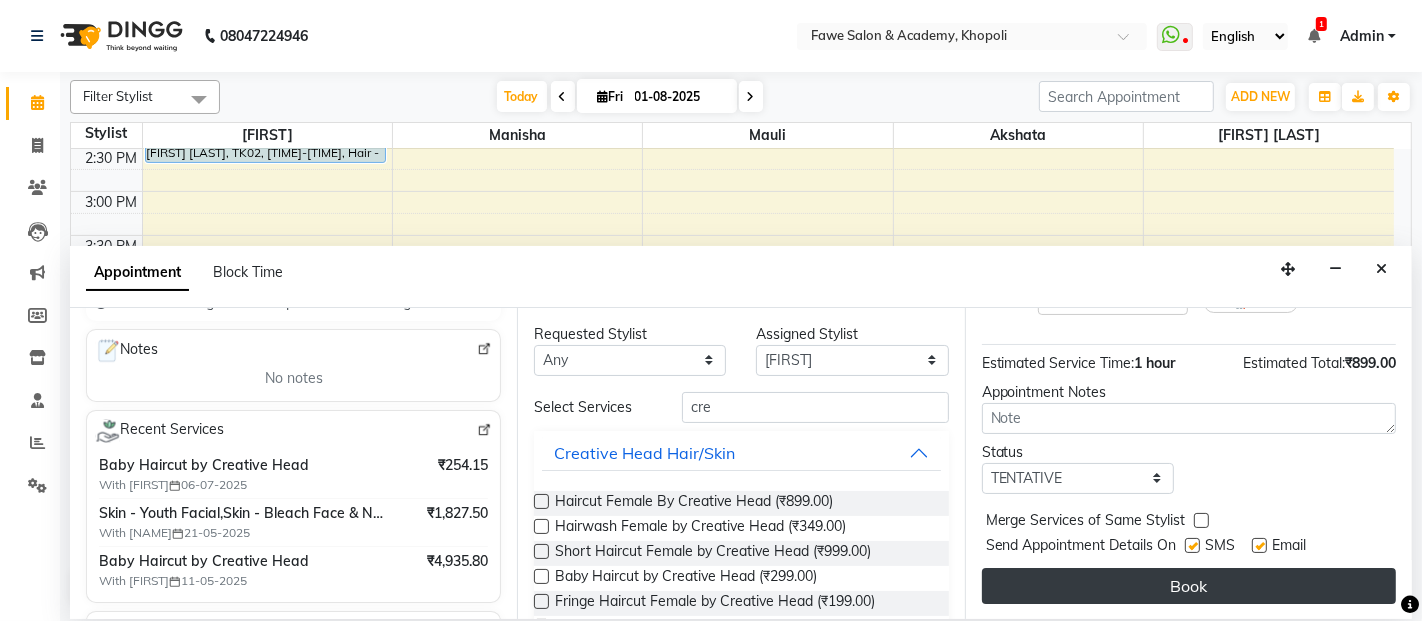 click on "Book" at bounding box center [1189, 586] 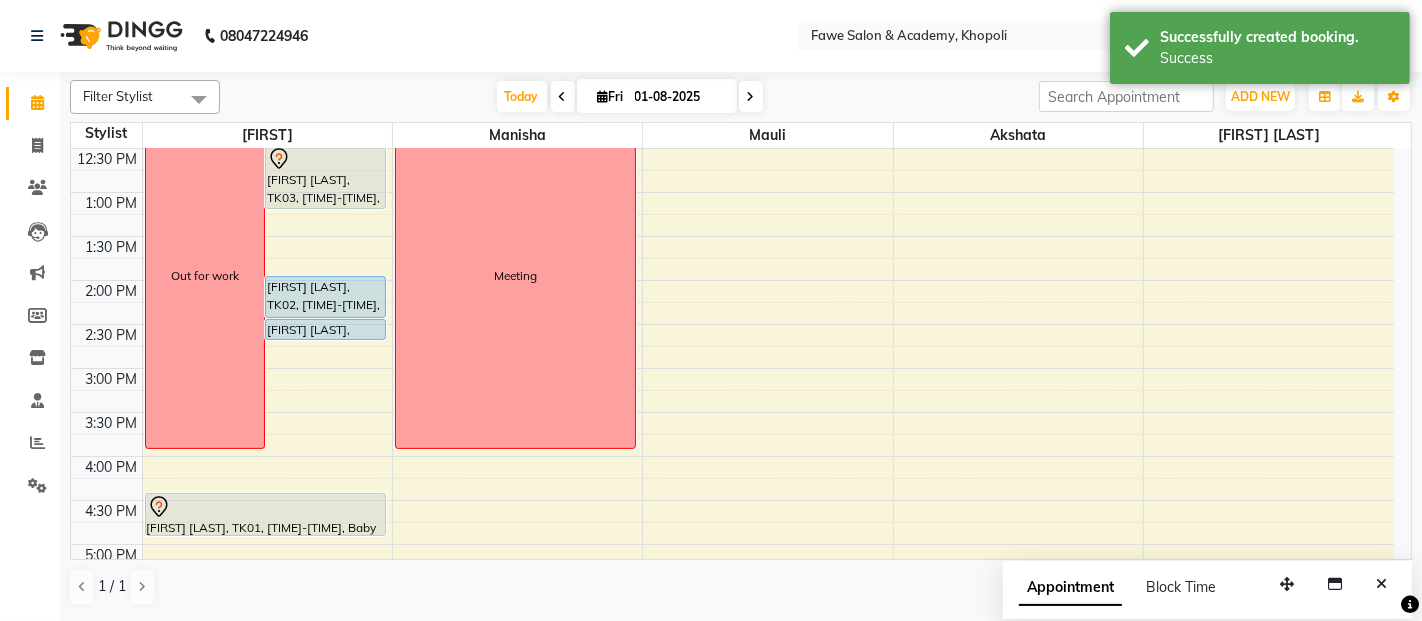 scroll, scrollTop: 219, scrollLeft: 0, axis: vertical 